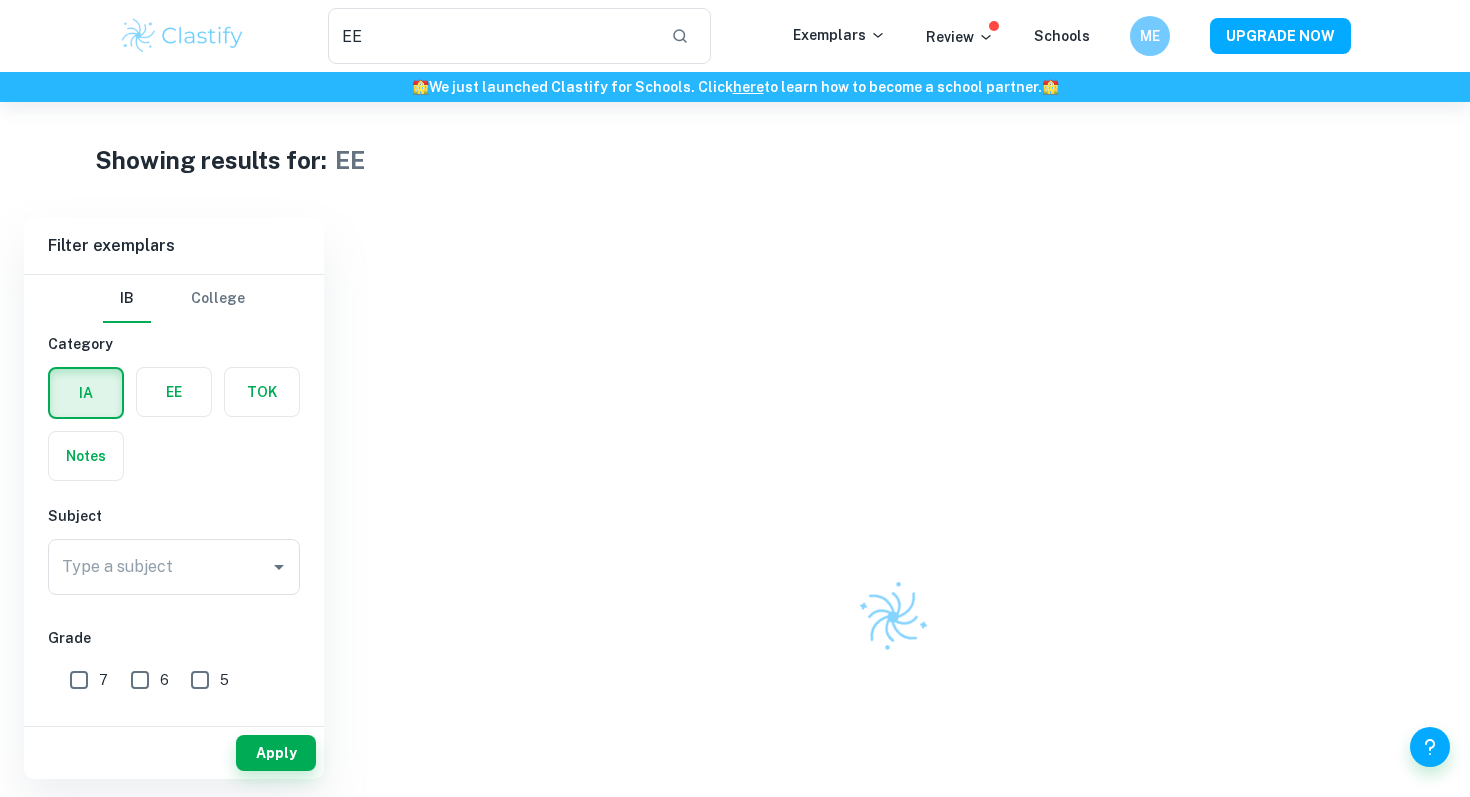 scroll, scrollTop: 0, scrollLeft: 0, axis: both 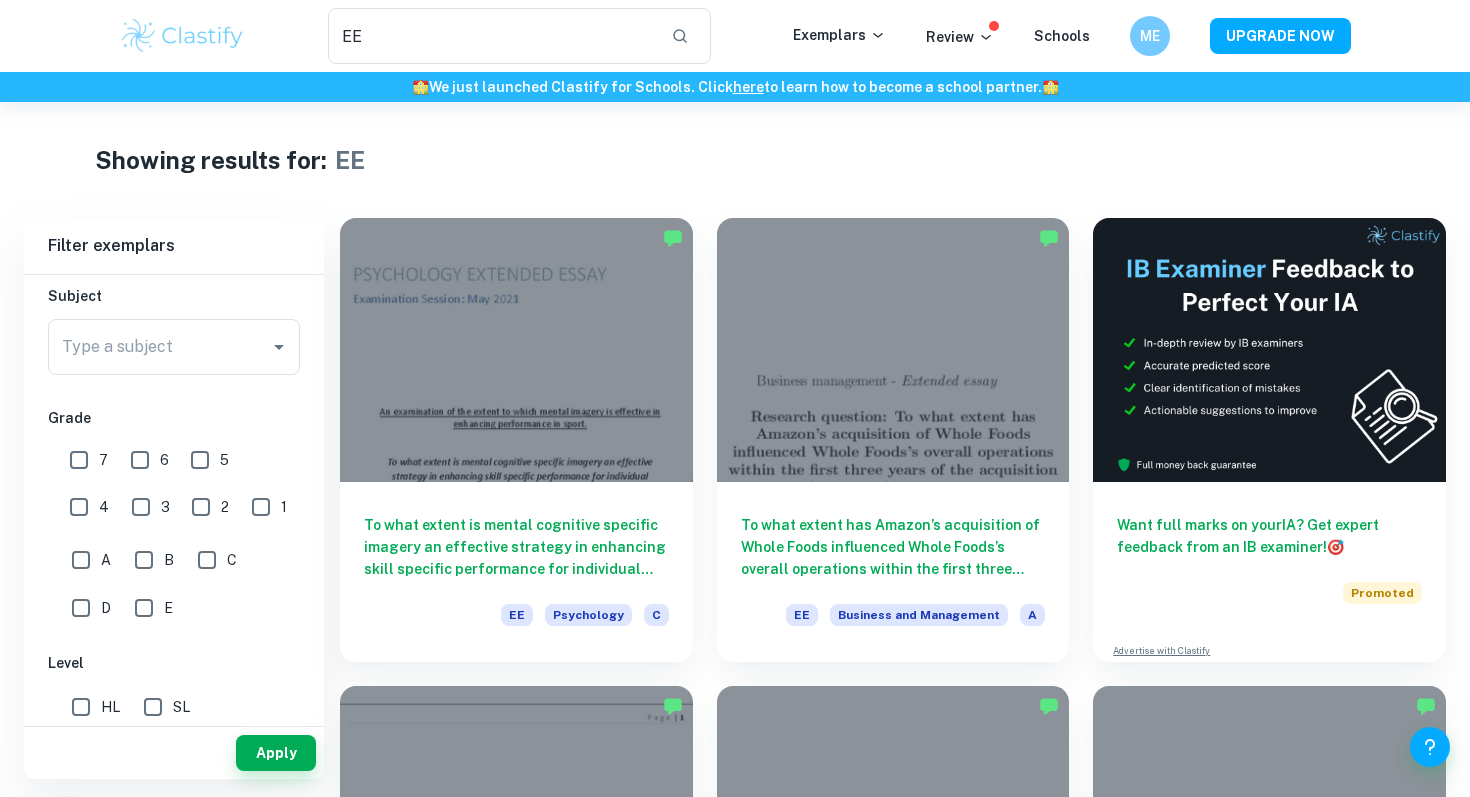 click on "E" at bounding box center [144, 608] 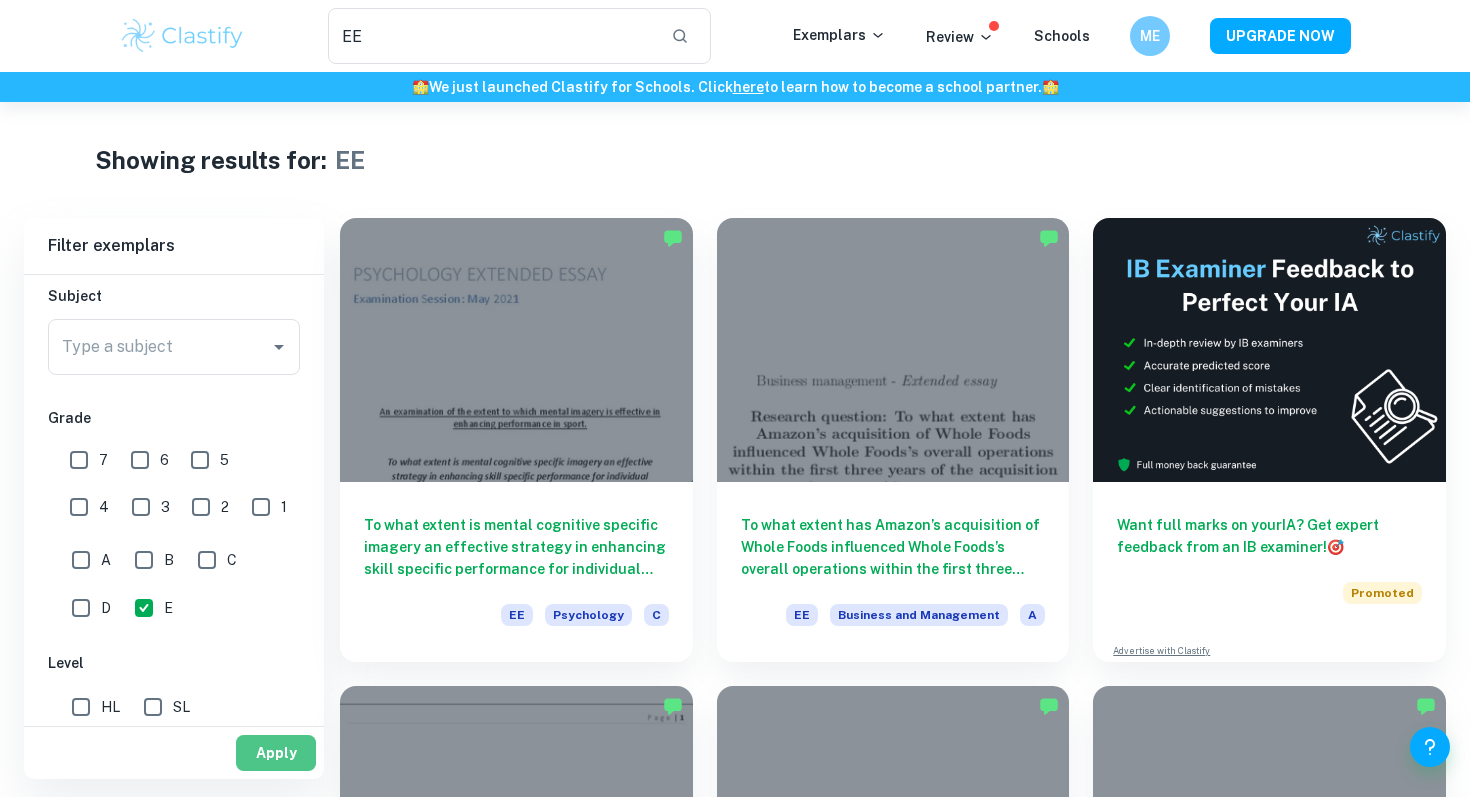 click on "Apply" at bounding box center [276, 753] 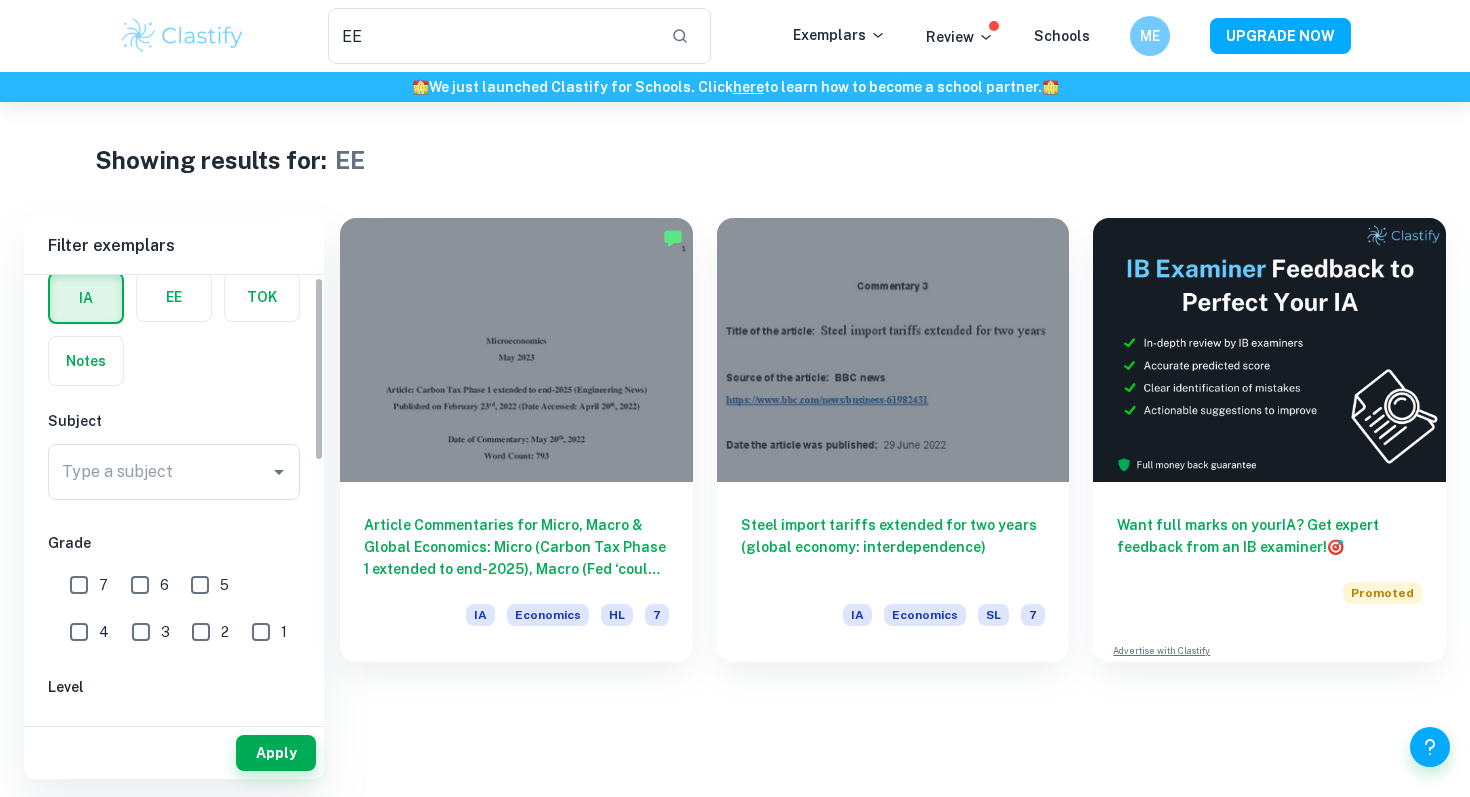 scroll, scrollTop: 0, scrollLeft: 0, axis: both 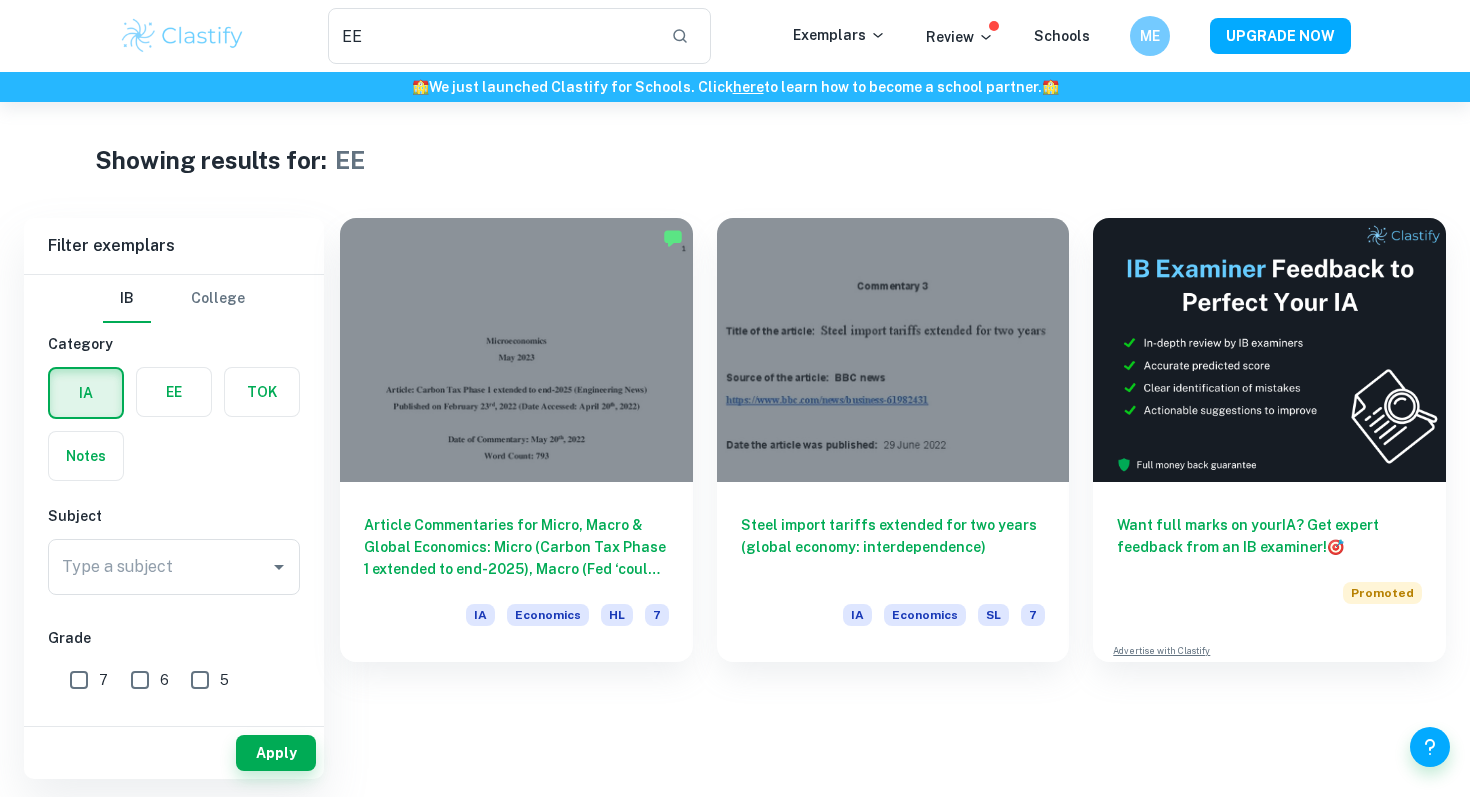 click at bounding box center (174, 392) 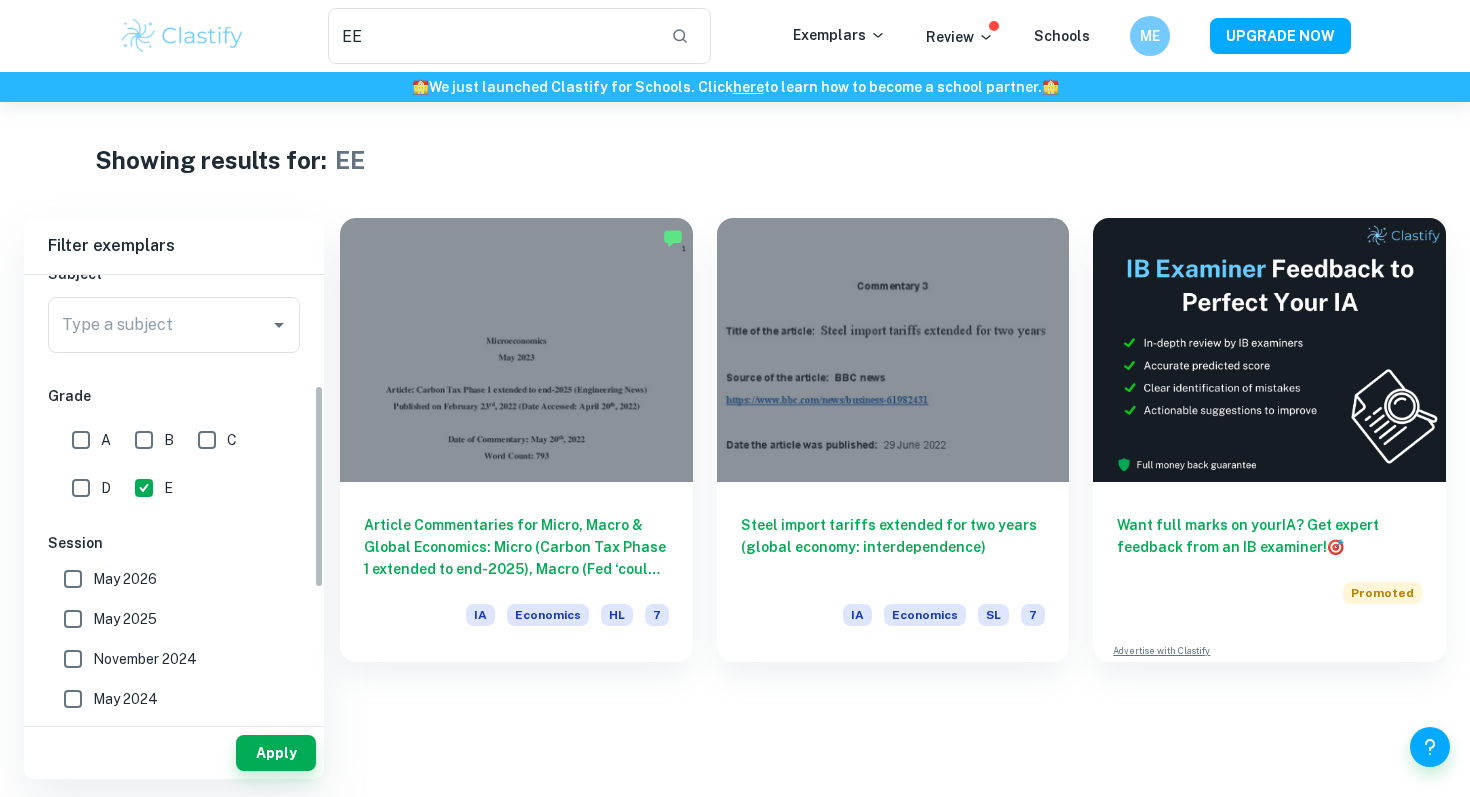 scroll, scrollTop: 241, scrollLeft: 0, axis: vertical 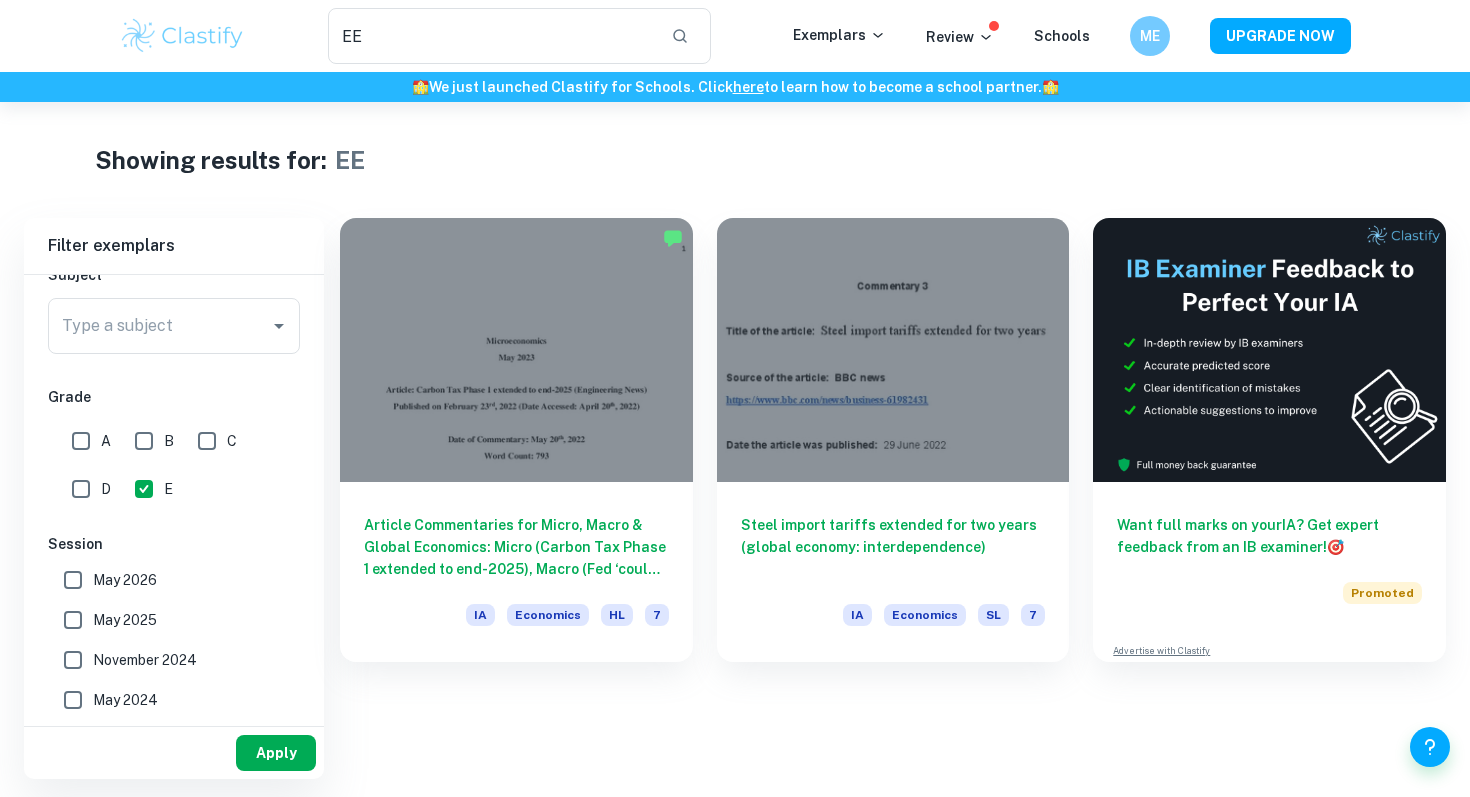 click on "Apply" at bounding box center [276, 753] 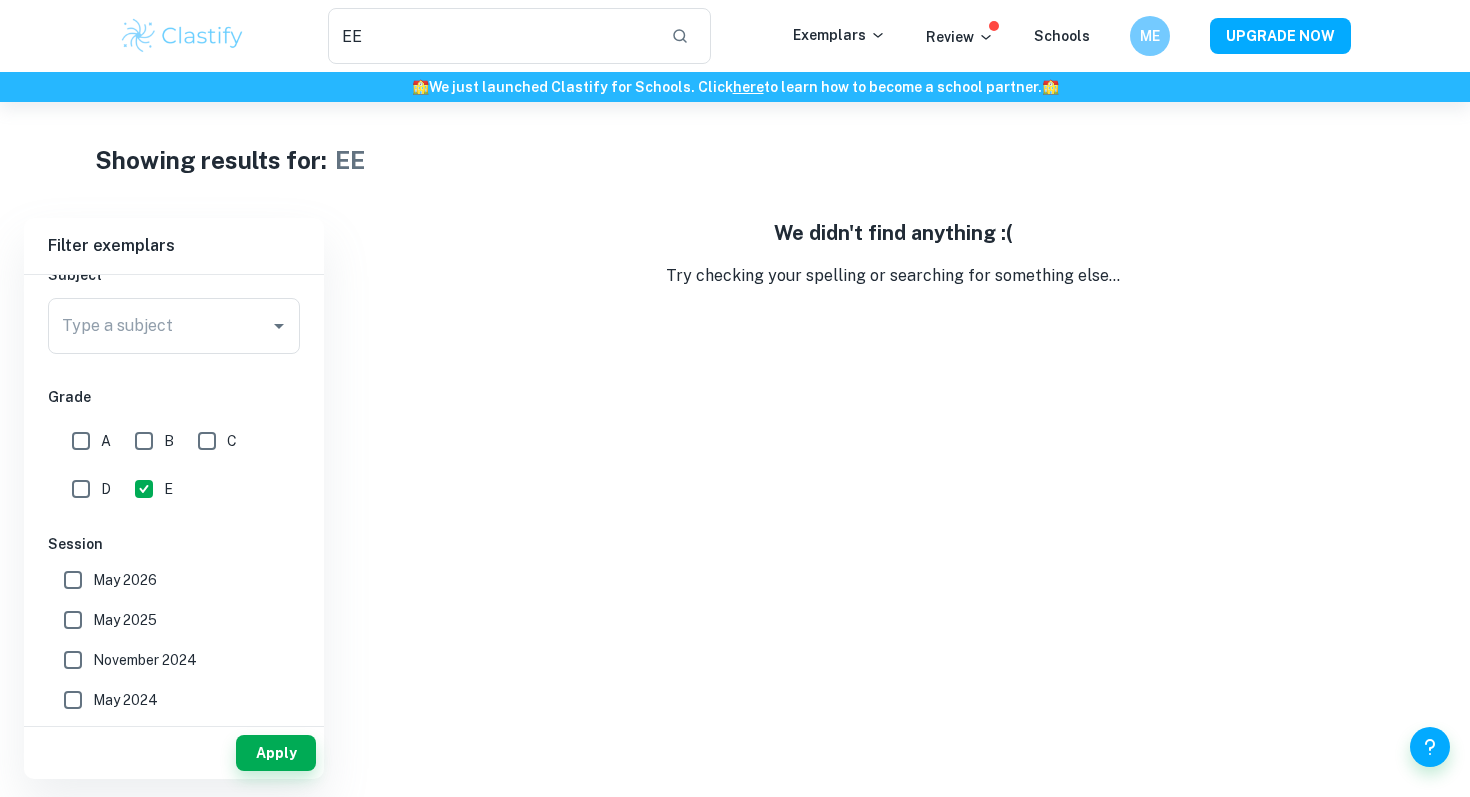 click on "D" at bounding box center [81, 489] 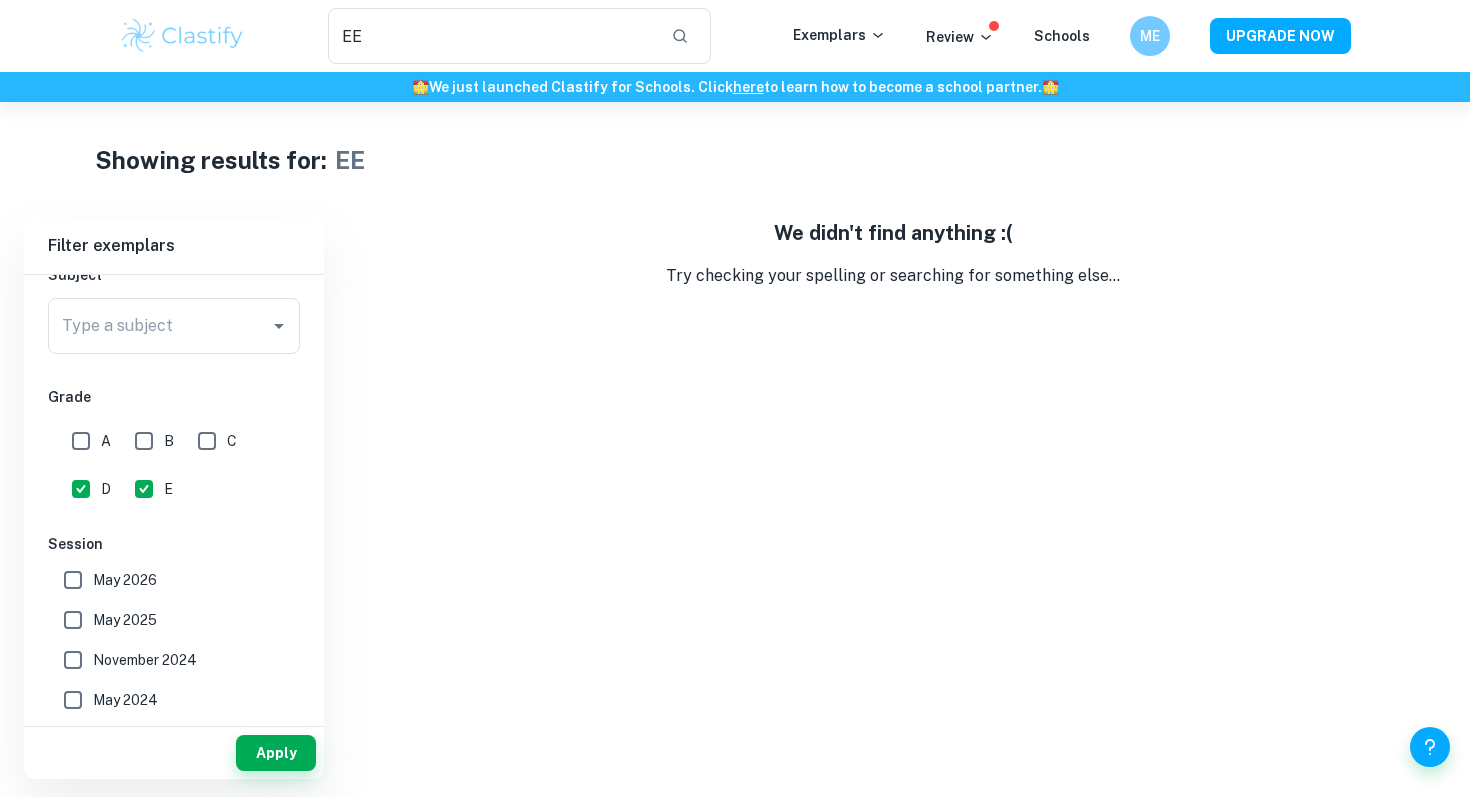 click on "E" at bounding box center (144, 489) 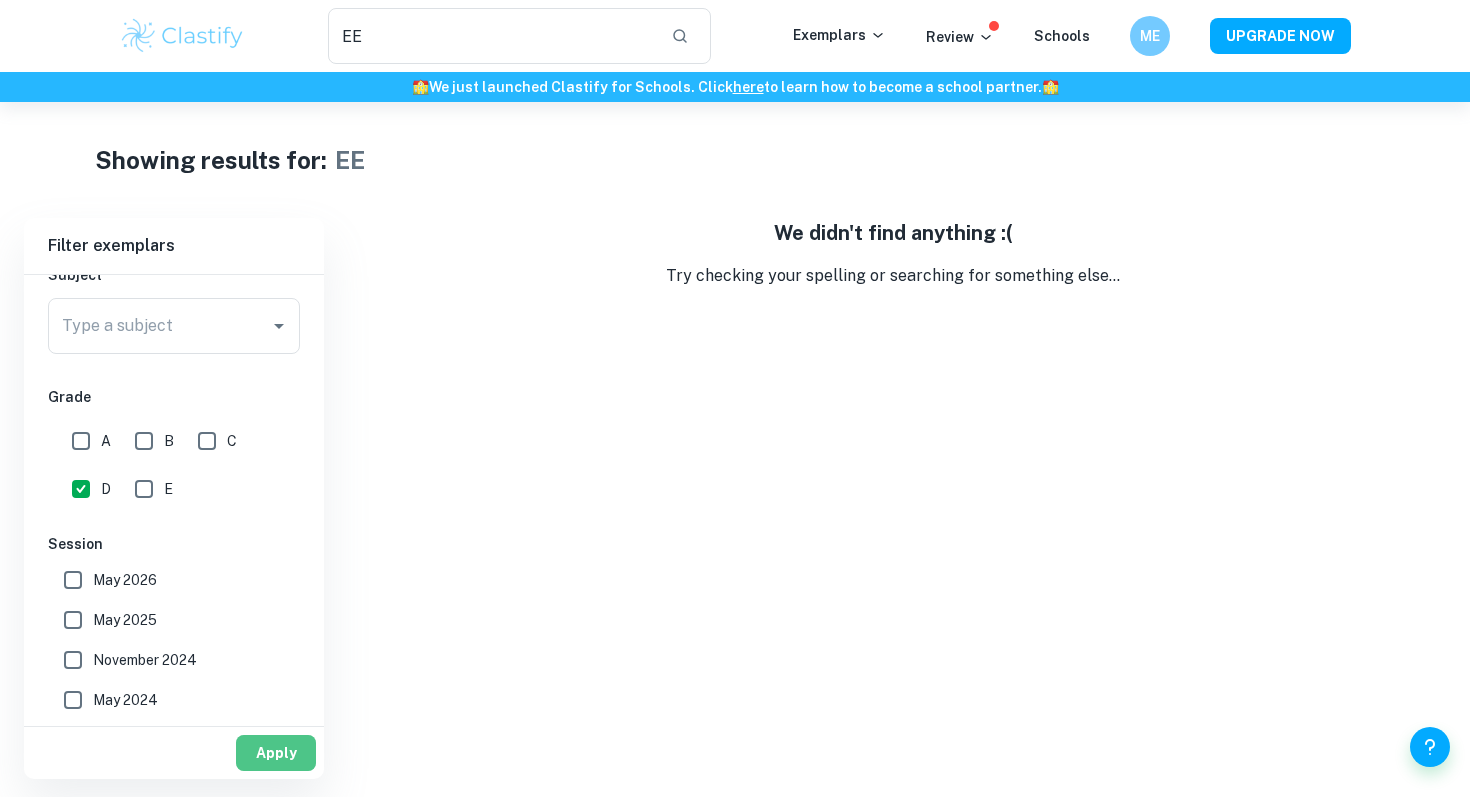 click on "Apply" at bounding box center (276, 753) 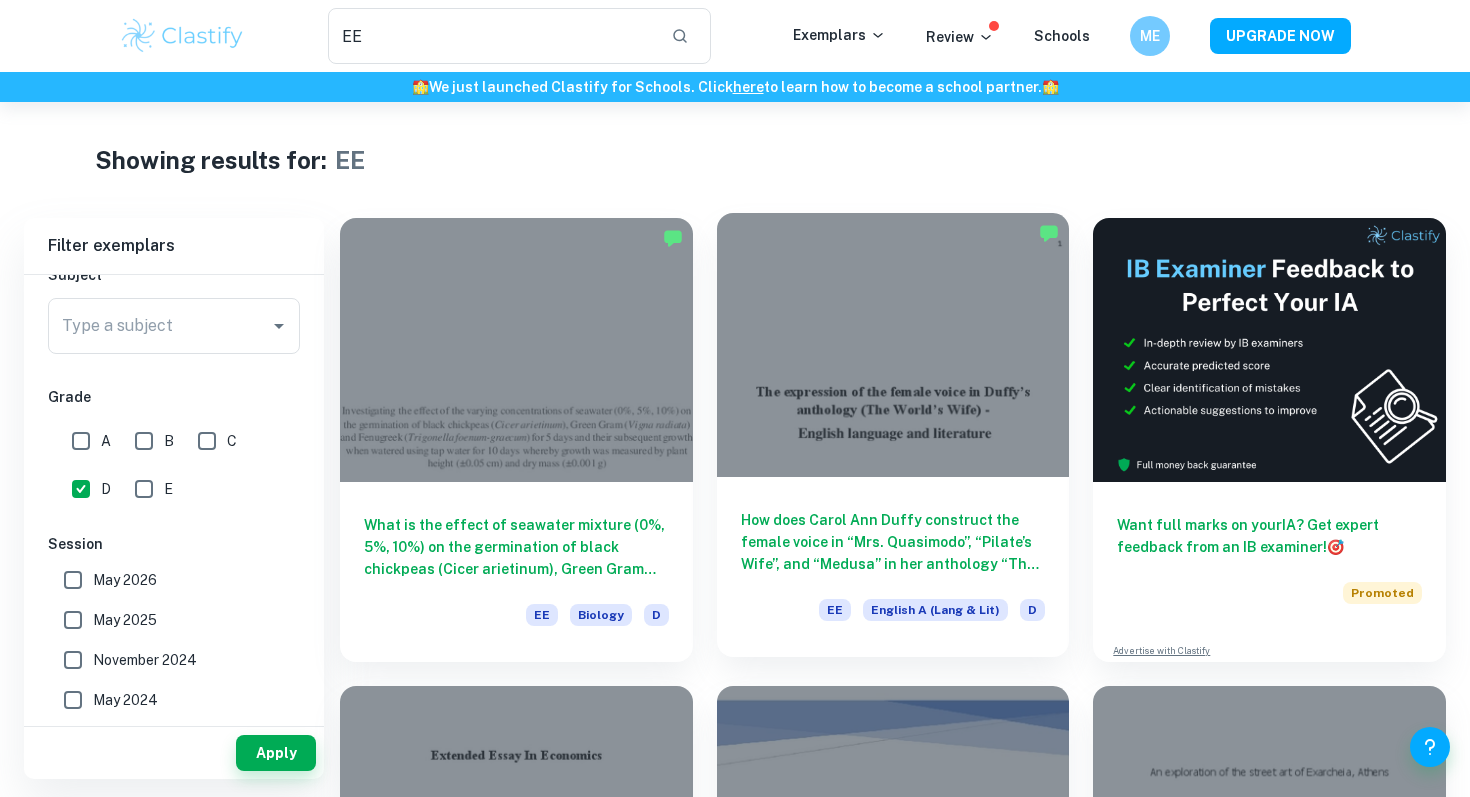 click on "How does Carol Ann Duffy construct the female voice in “Mrs. Quasimodo”, “Pilate’s Wife”, and “Medusa” in her anthology “The World’s Wife”?" at bounding box center [893, 542] 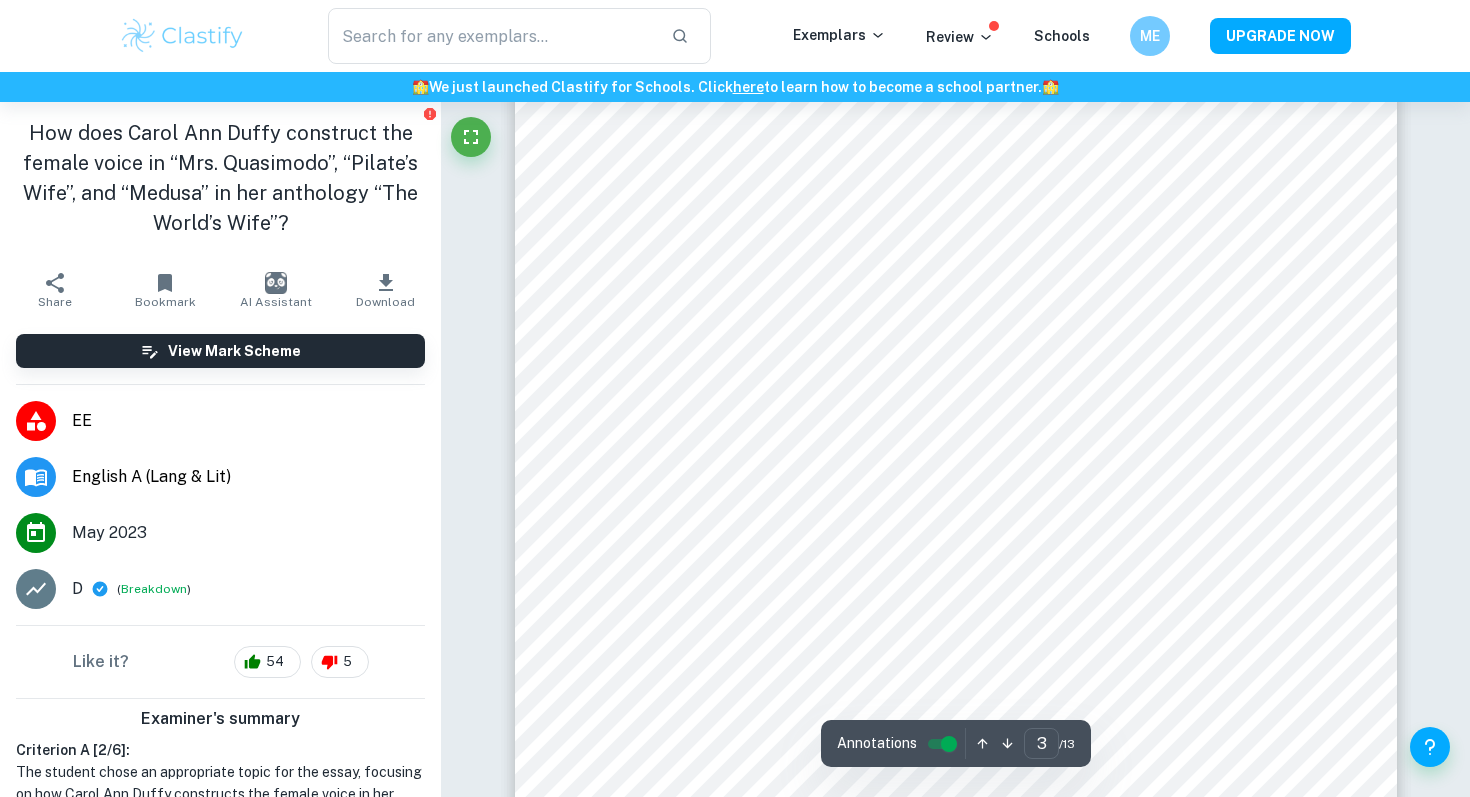 scroll, scrollTop: 2739, scrollLeft: 0, axis: vertical 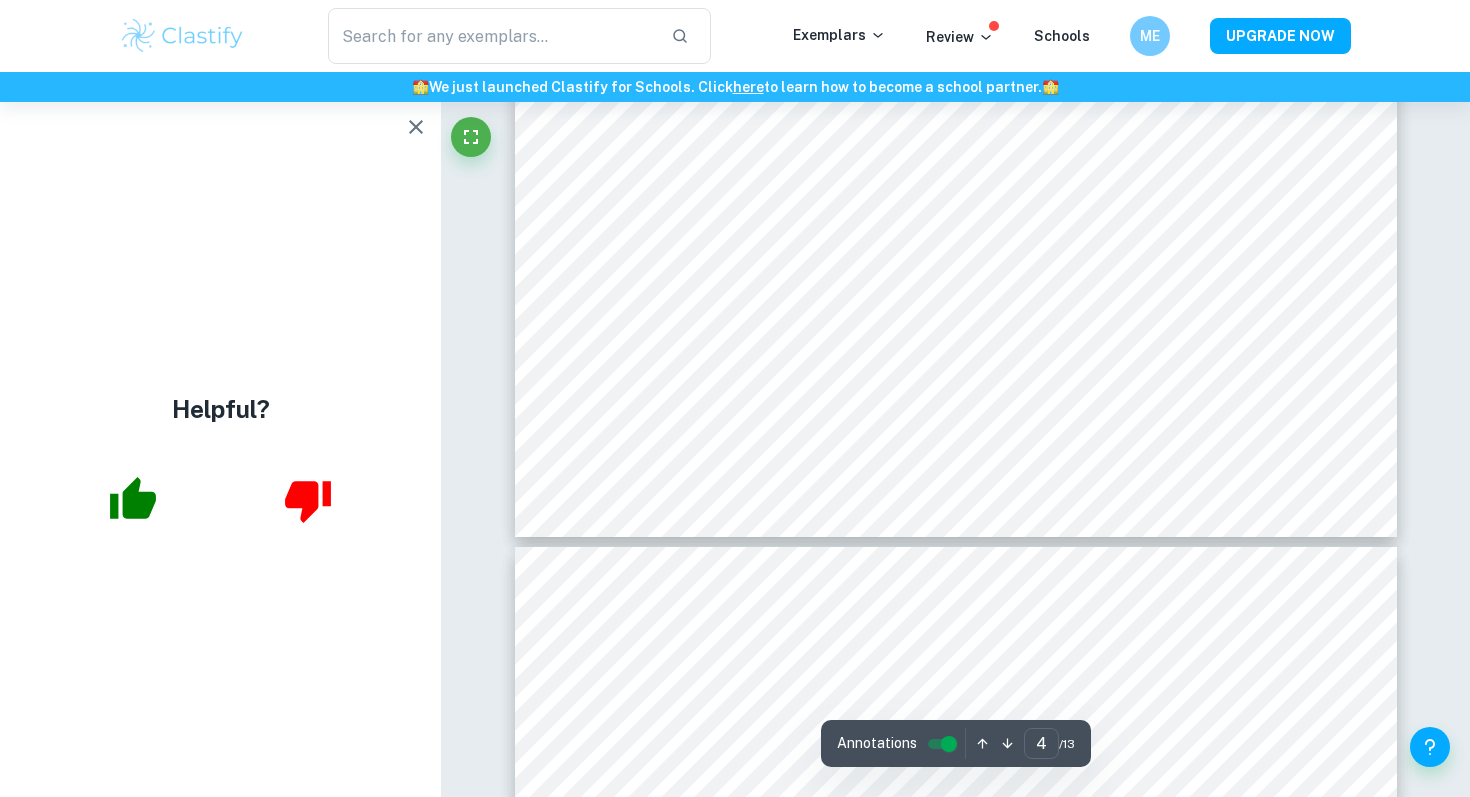 click 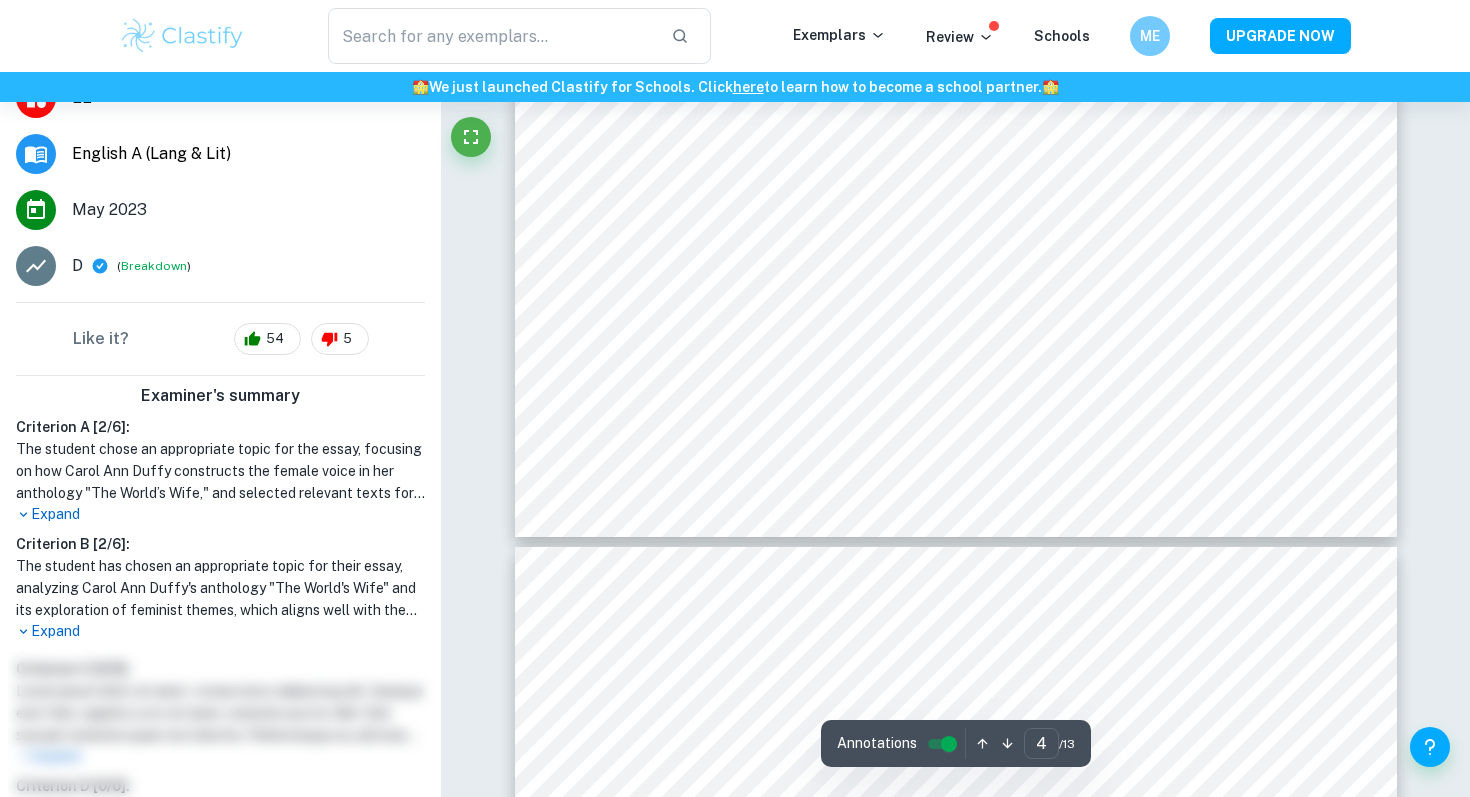 scroll, scrollTop: 330, scrollLeft: 0, axis: vertical 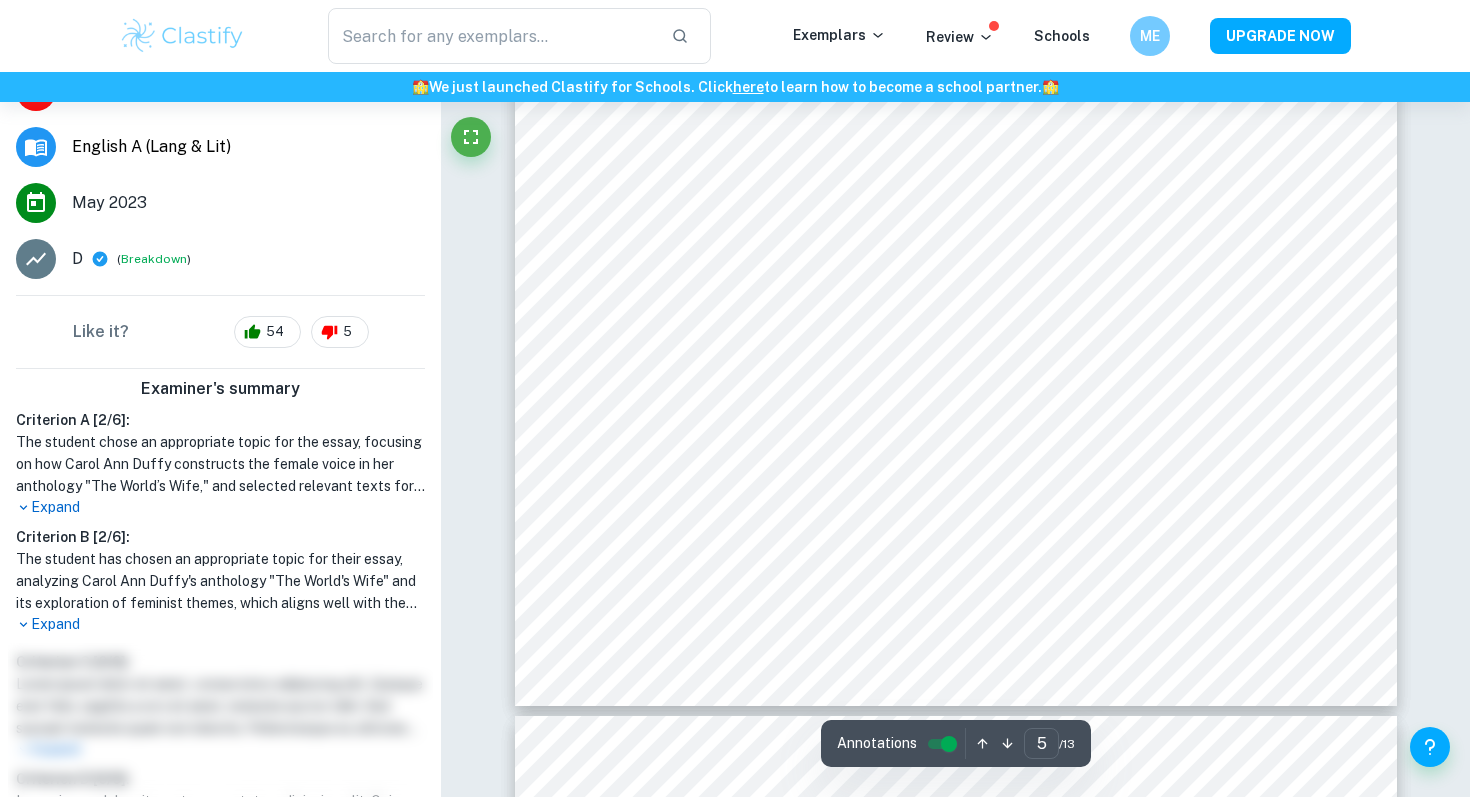type on "6" 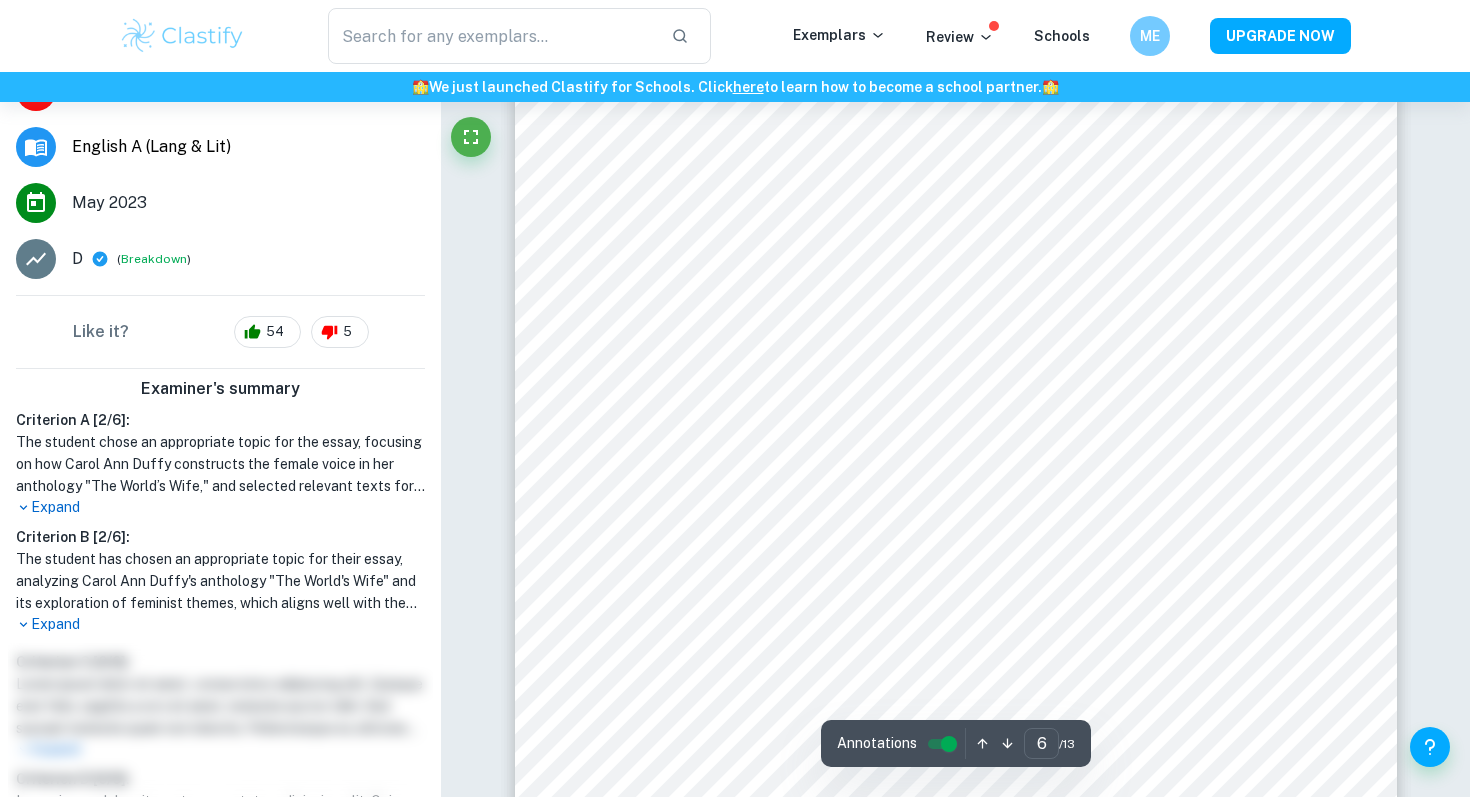 scroll, scrollTop: 6217, scrollLeft: 0, axis: vertical 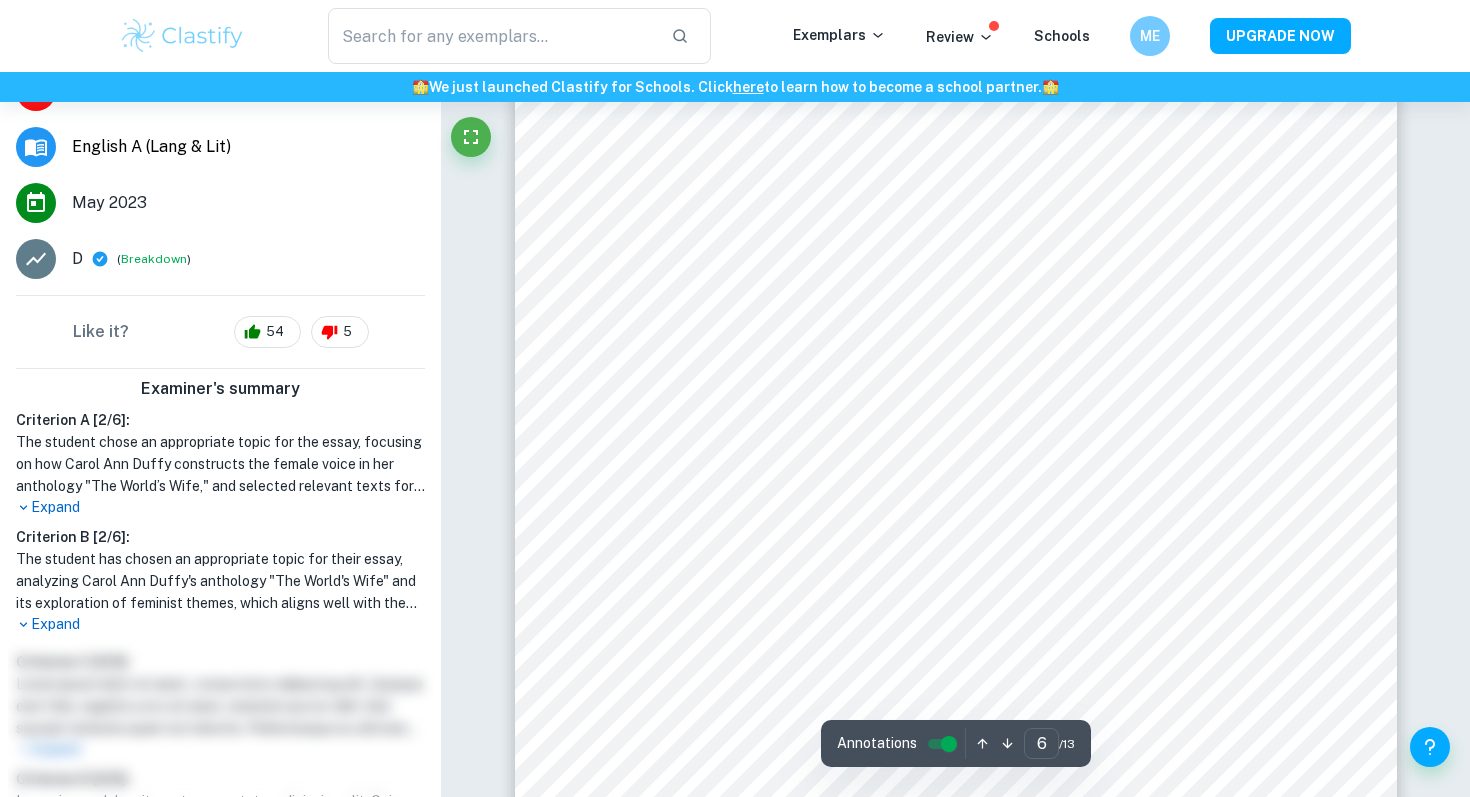 type on "EE" 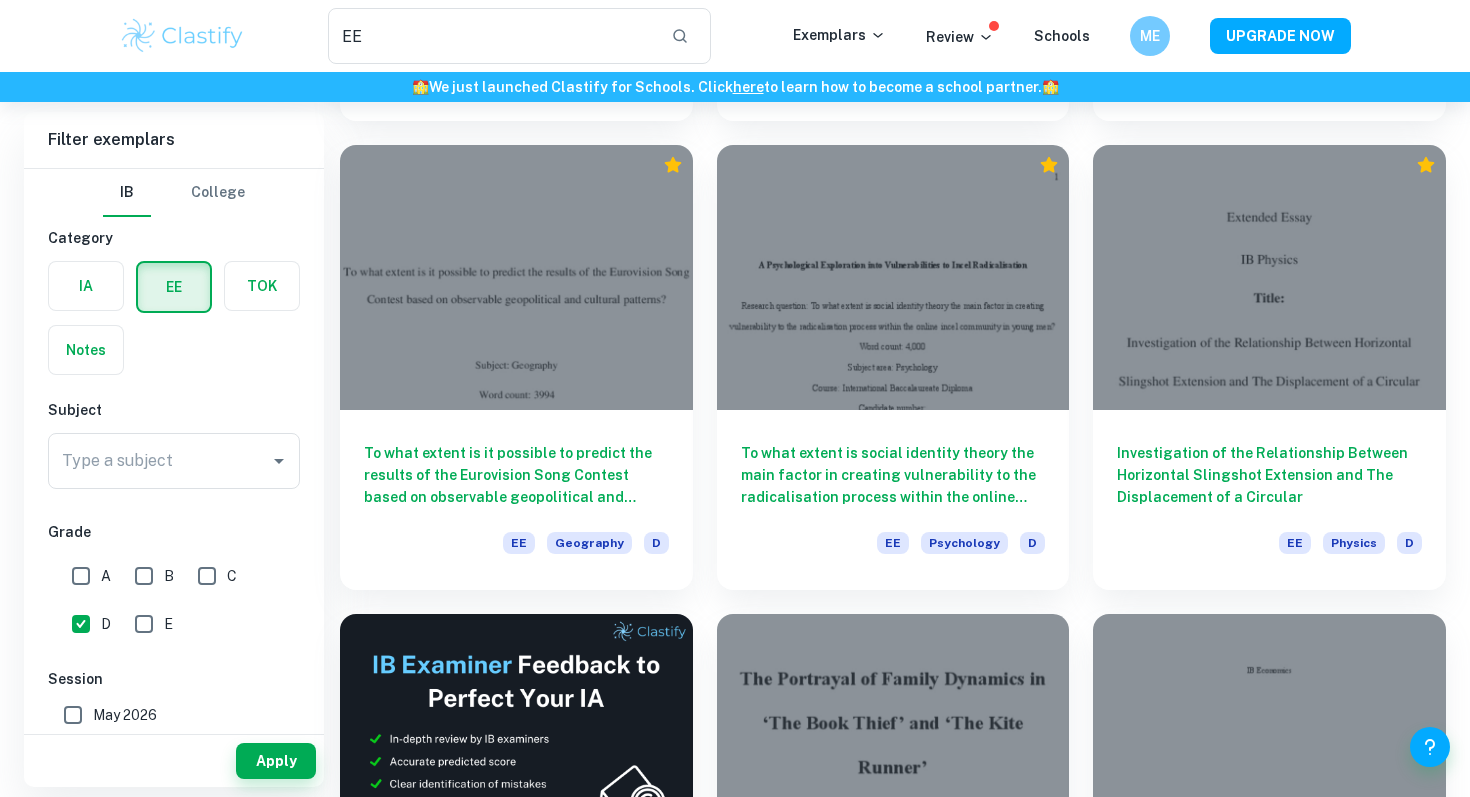 scroll, scrollTop: 1590, scrollLeft: 0, axis: vertical 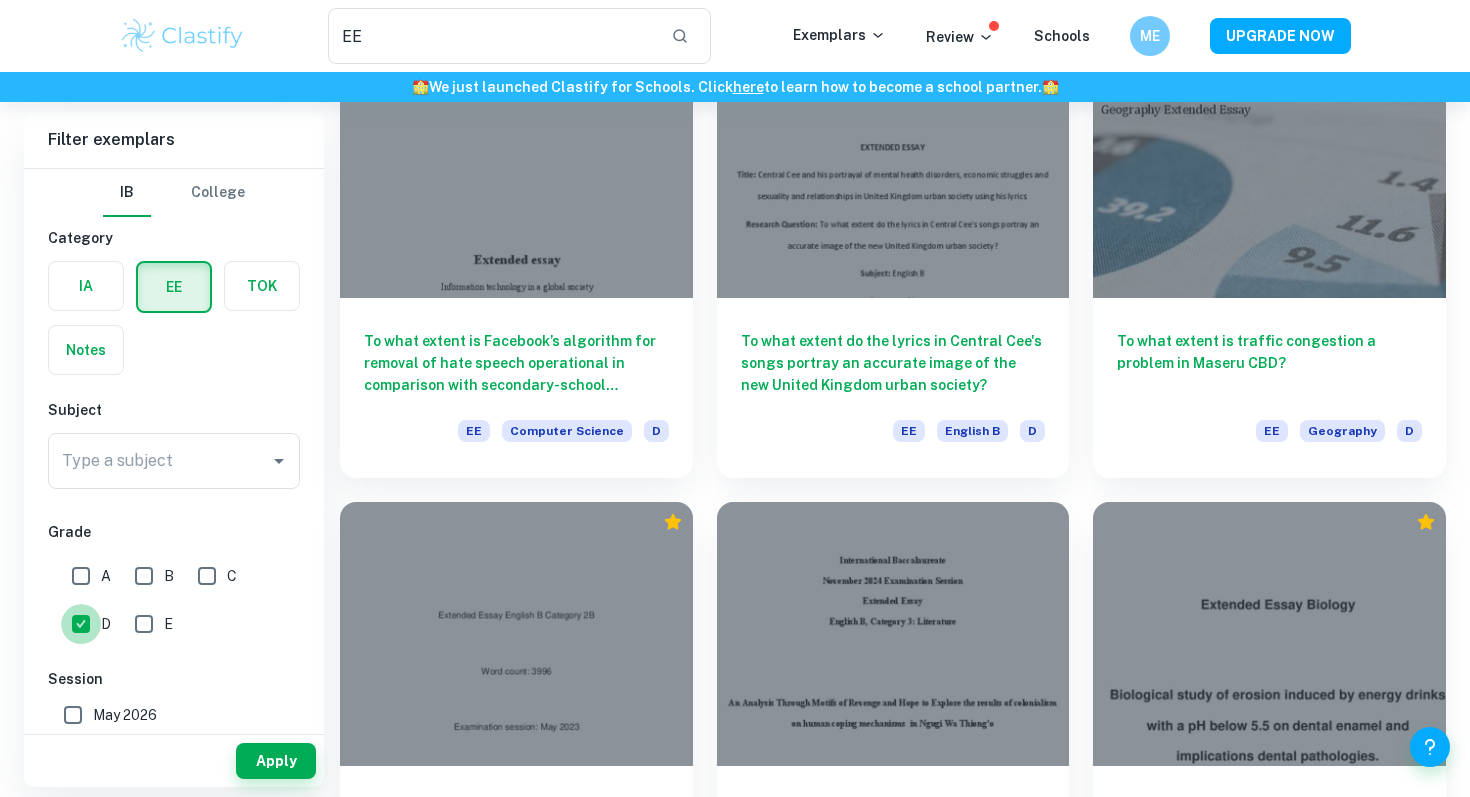 click on "D" at bounding box center [81, 624] 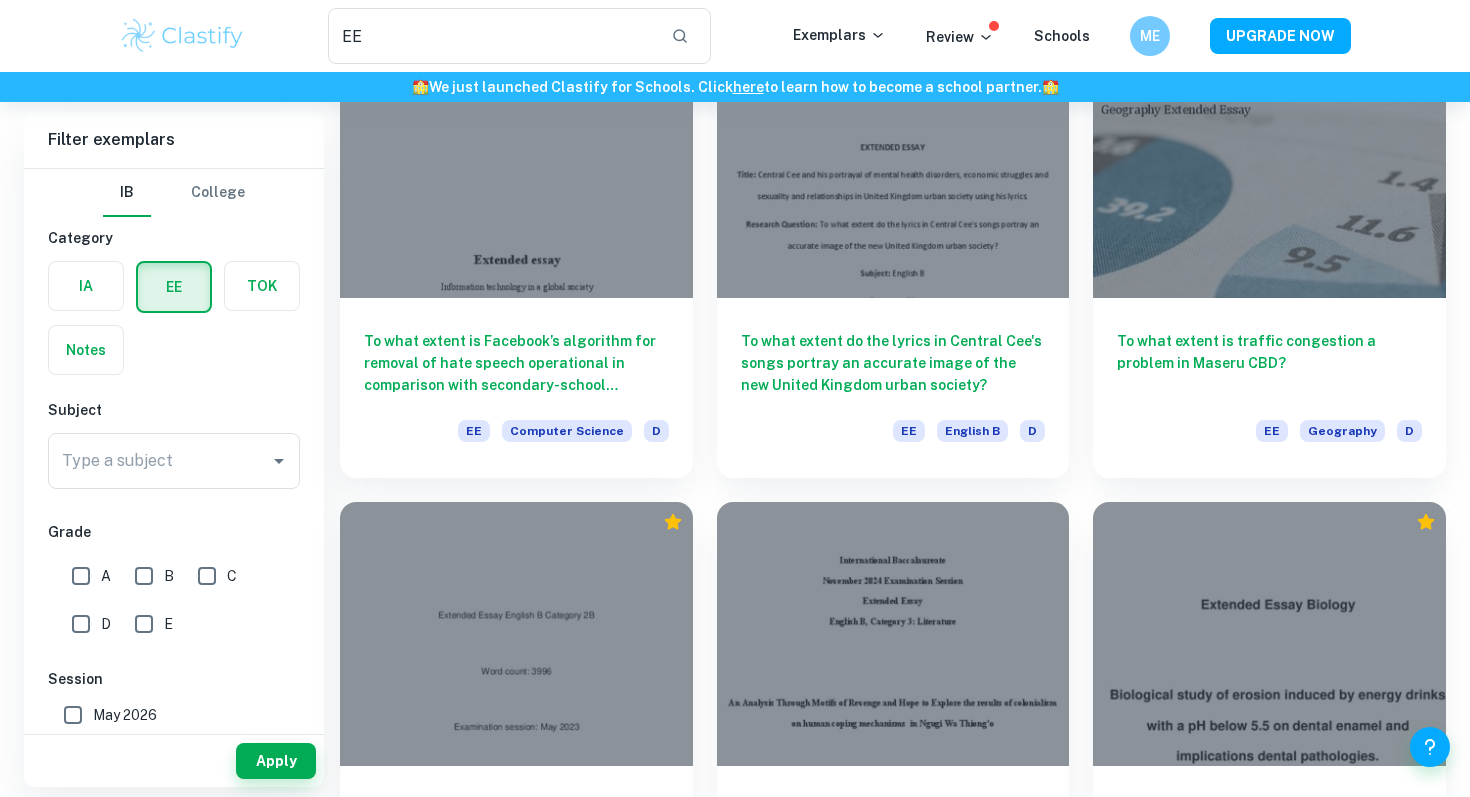 click on "C" at bounding box center [207, 576] 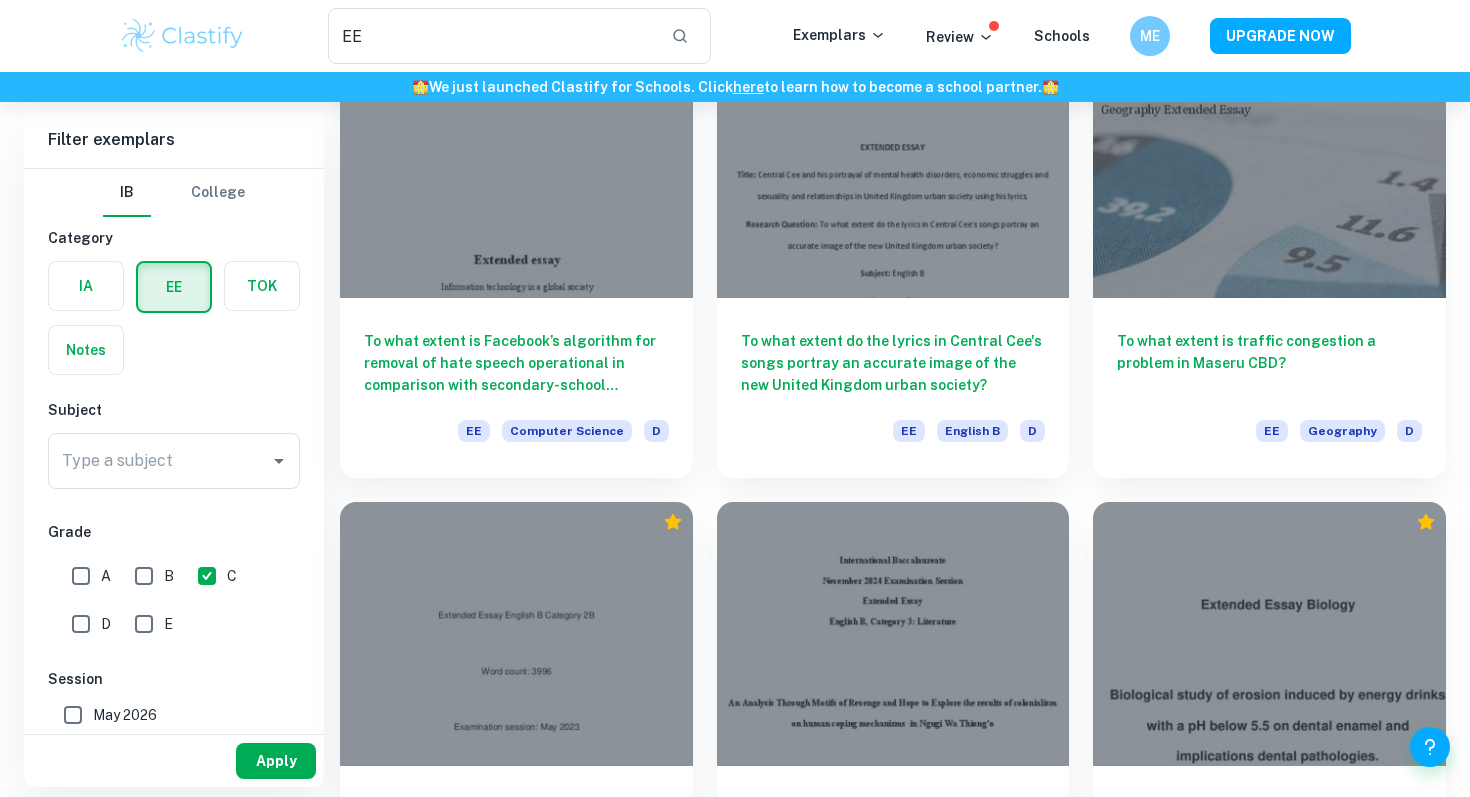 click on "Apply" at bounding box center (276, 761) 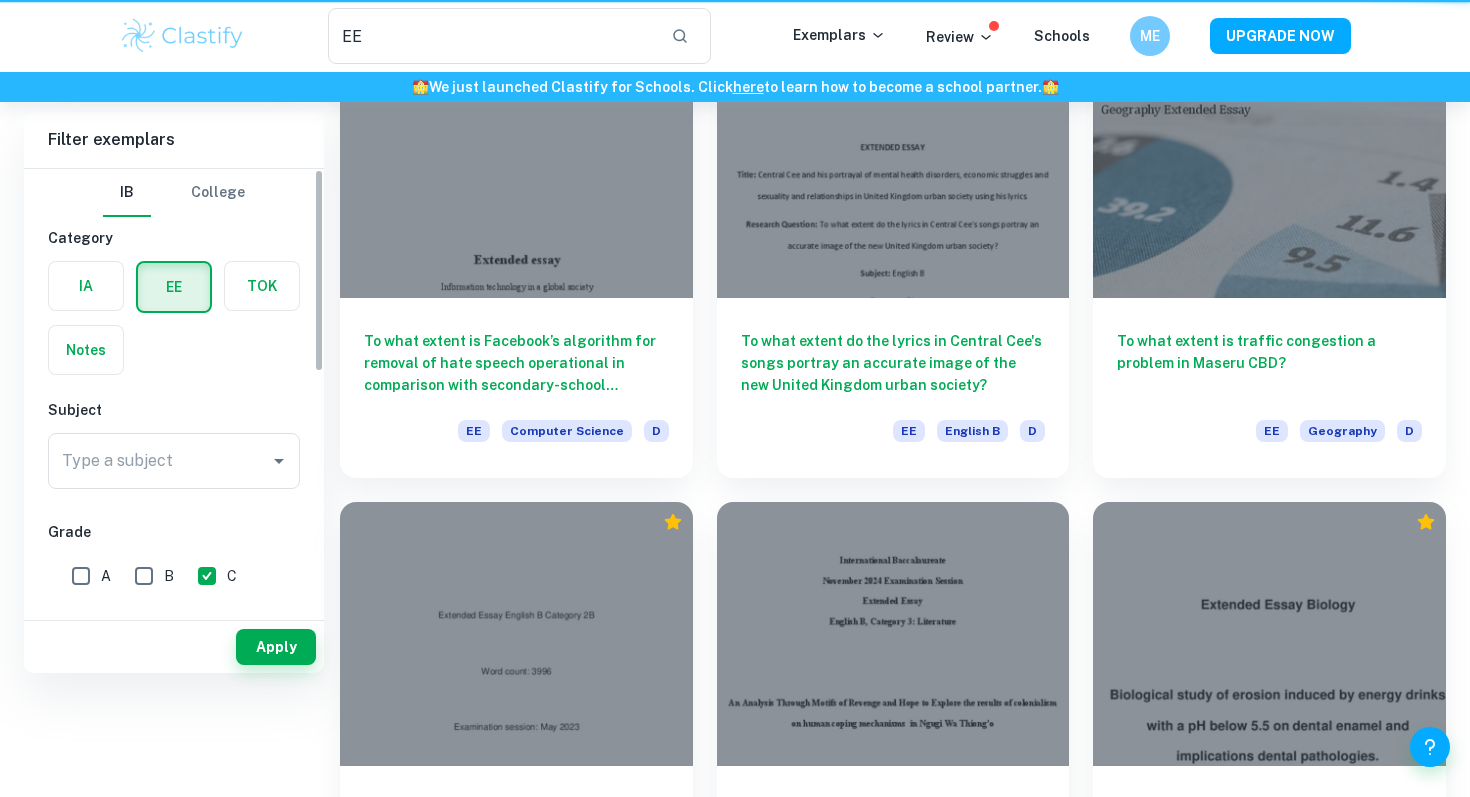 scroll, scrollTop: 0, scrollLeft: 0, axis: both 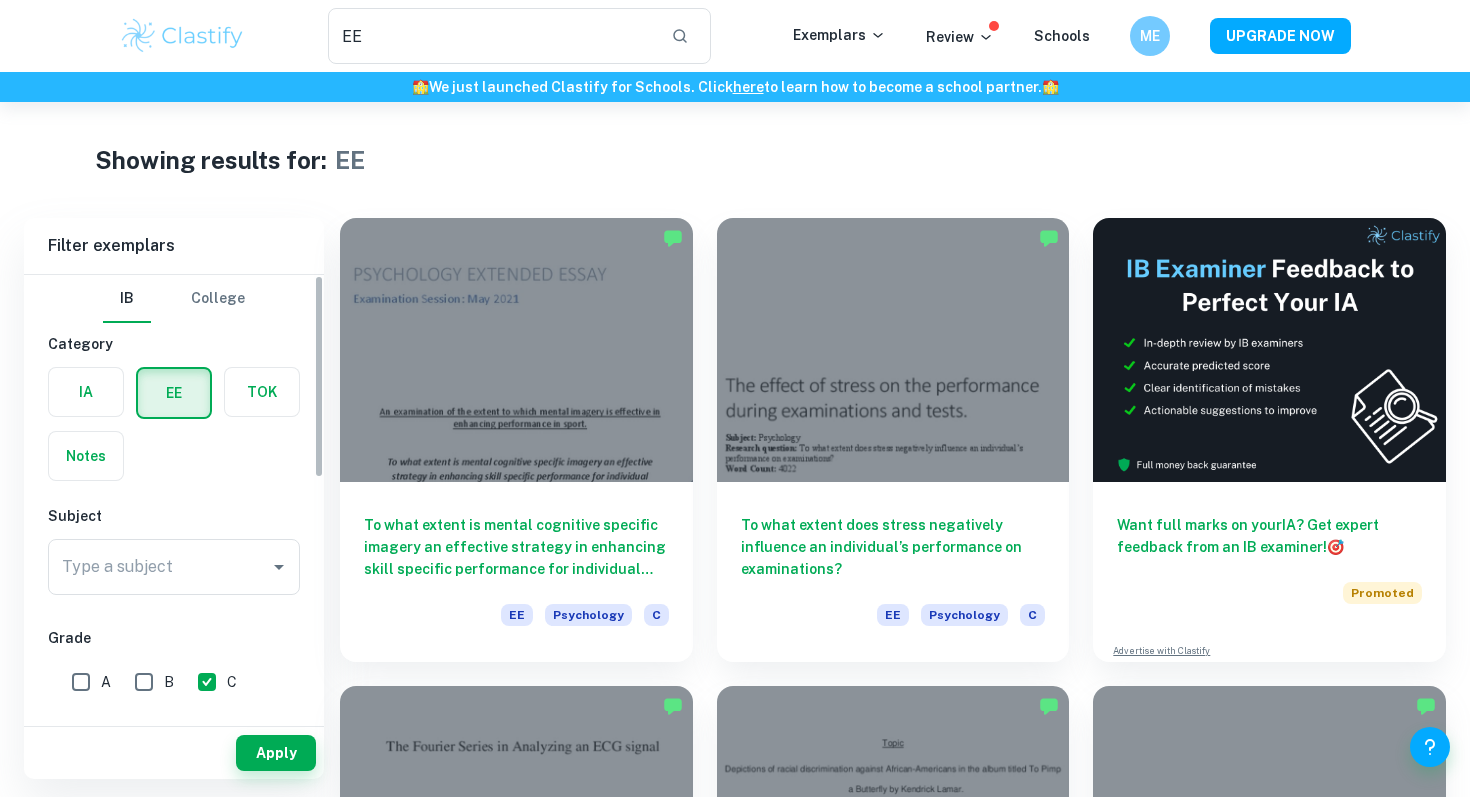 click on "C" at bounding box center (207, 682) 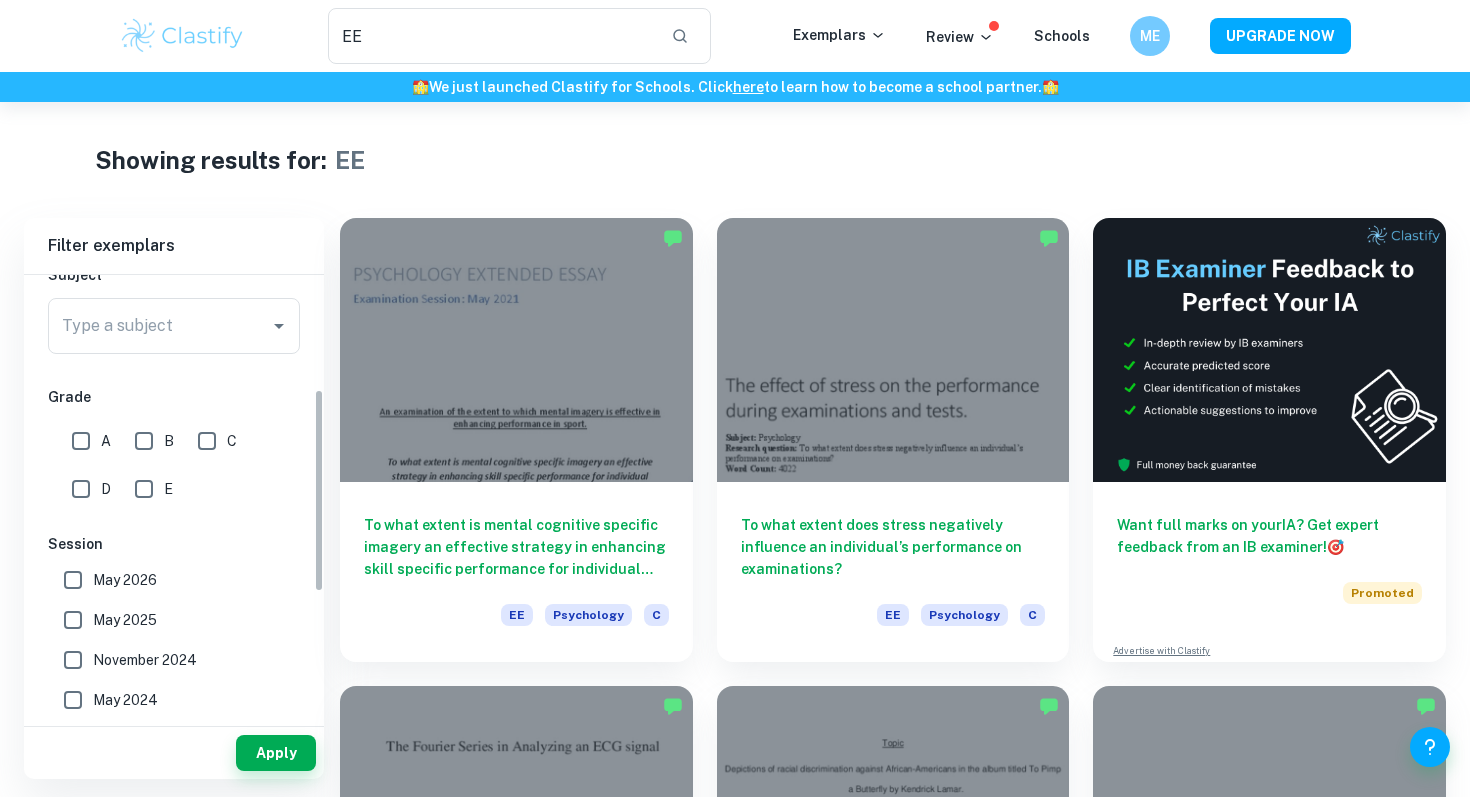 scroll, scrollTop: 250, scrollLeft: 0, axis: vertical 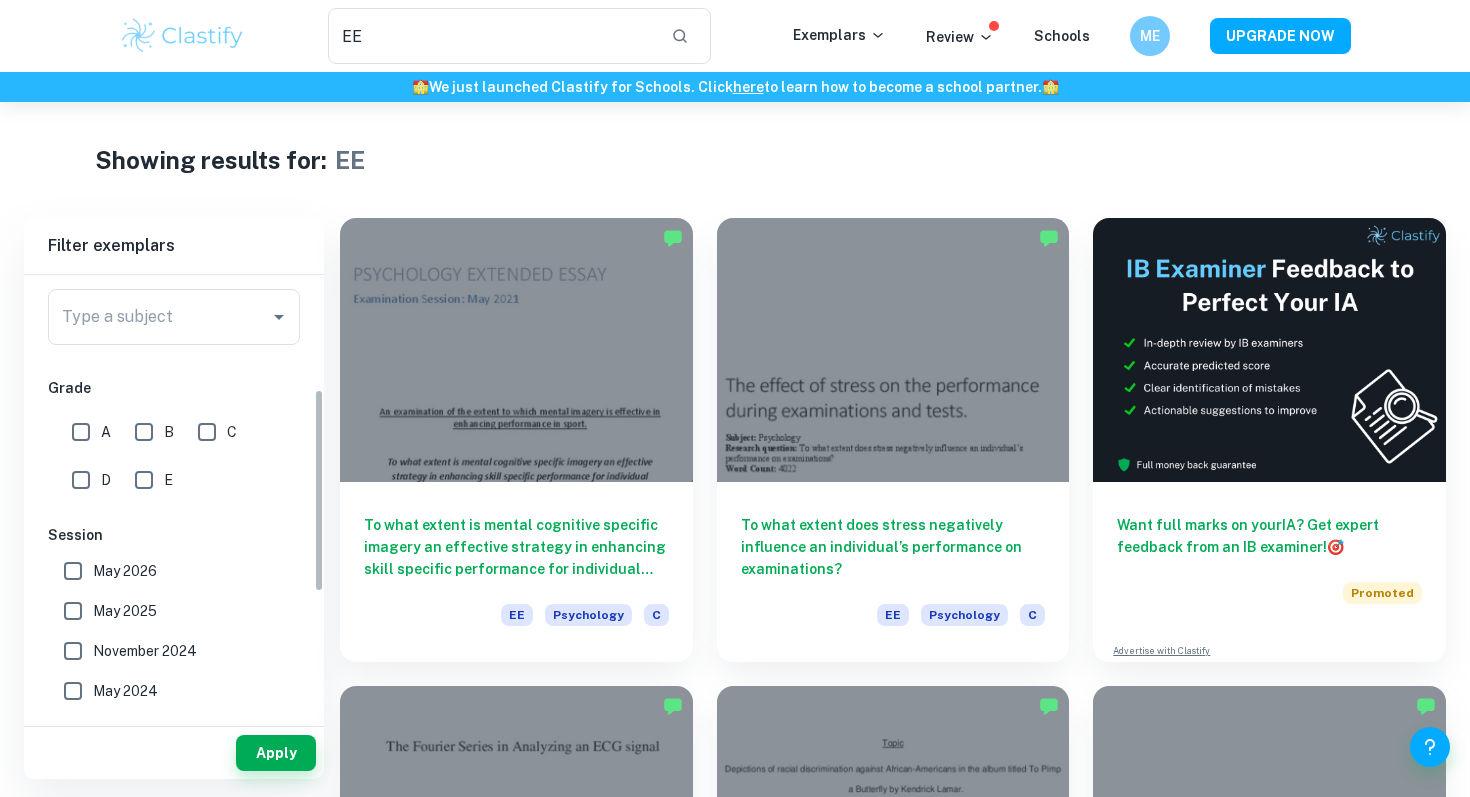 drag, startPoint x: 142, startPoint y: 488, endPoint x: 156, endPoint y: 514, distance: 29.529646 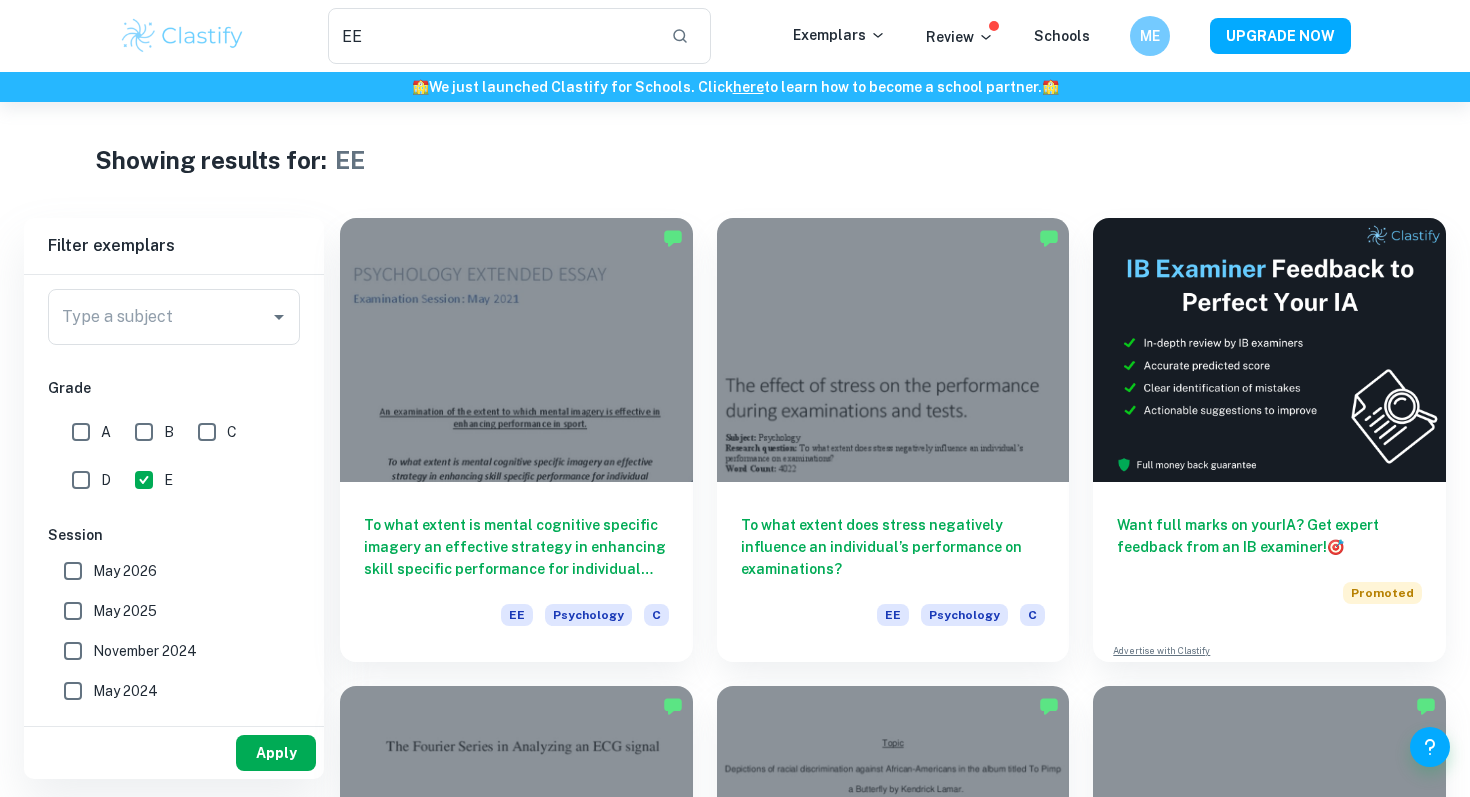 click on "Apply" at bounding box center [276, 753] 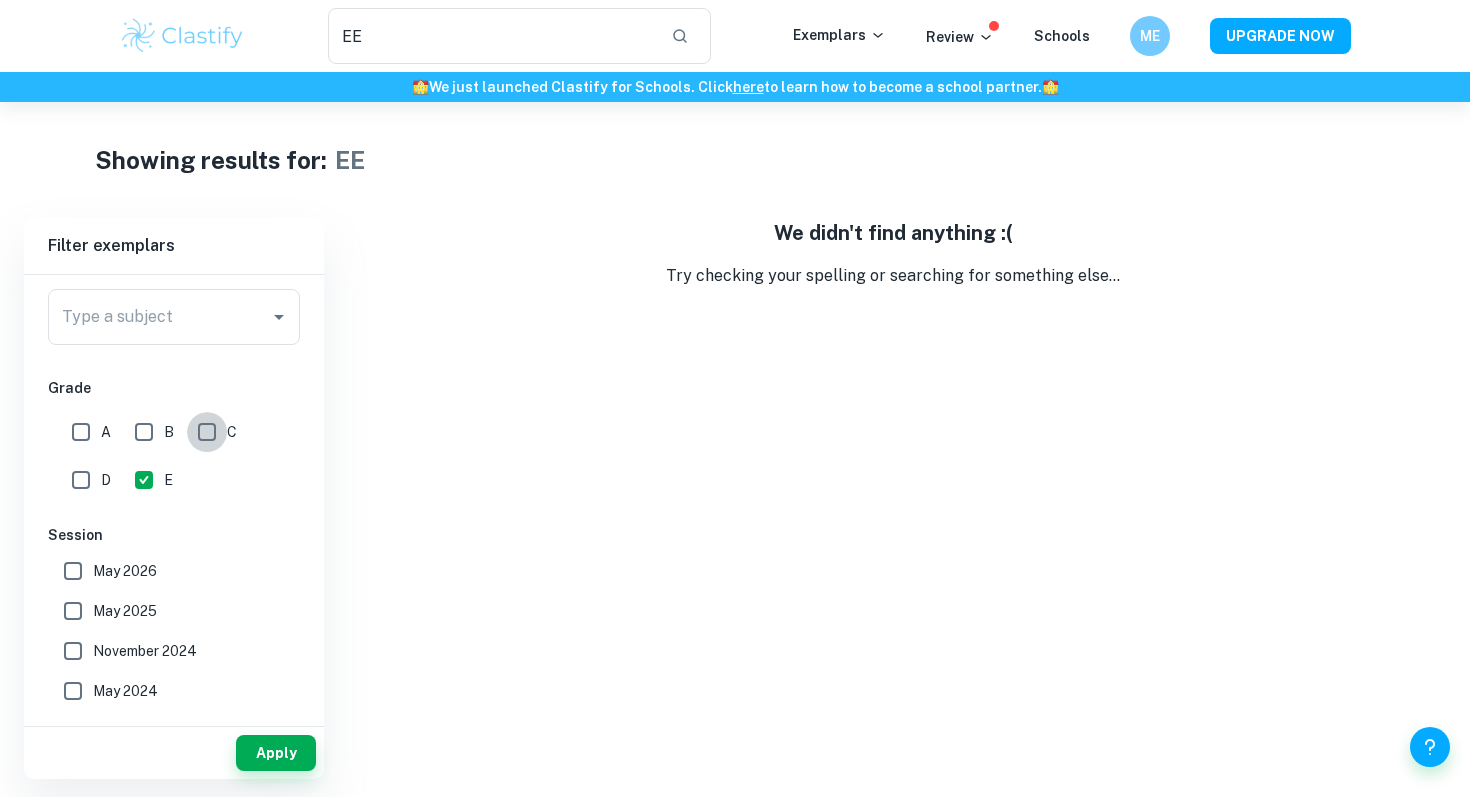 click on "C" at bounding box center (207, 432) 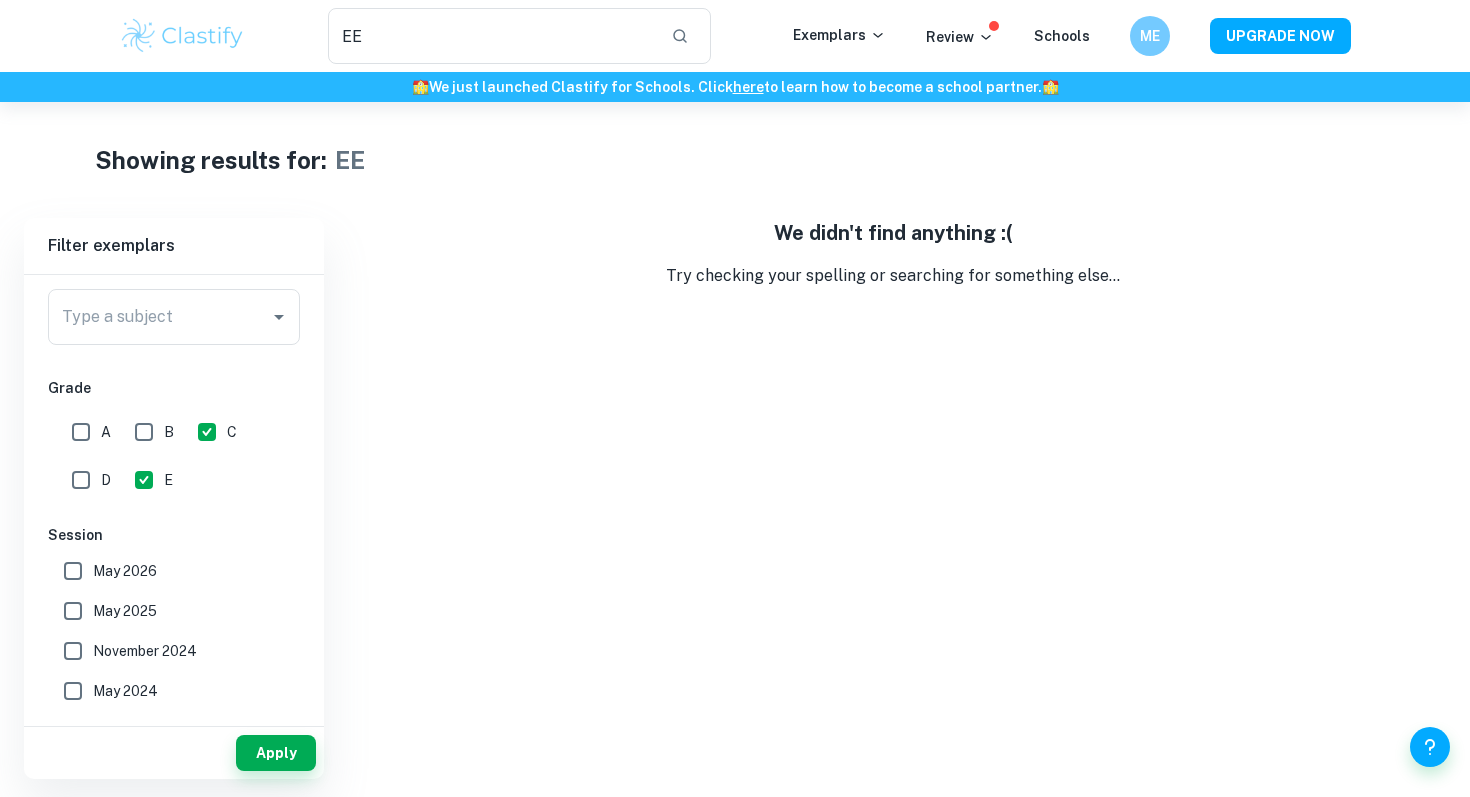 click on "E" at bounding box center (144, 480) 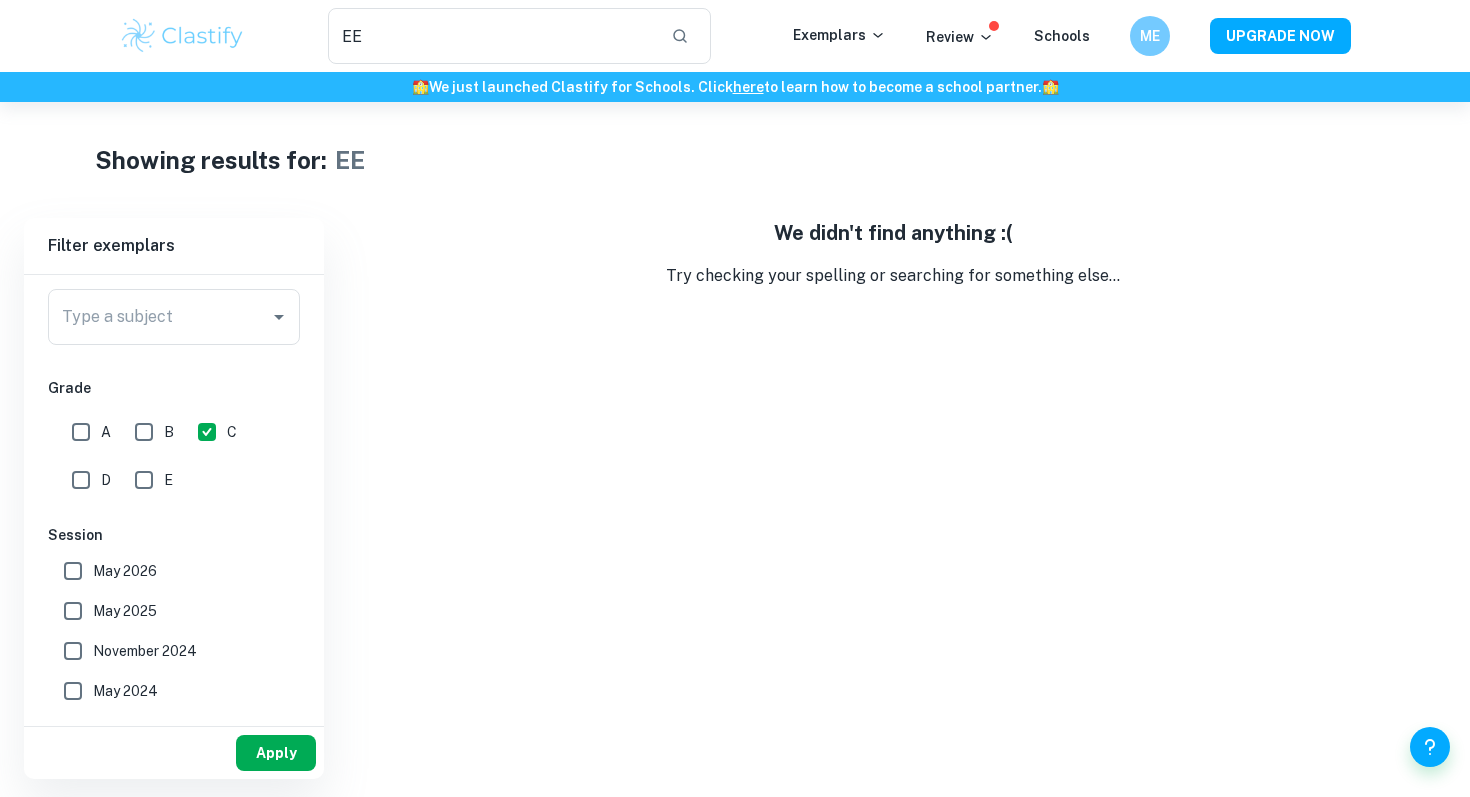 click on "Apply" at bounding box center (276, 753) 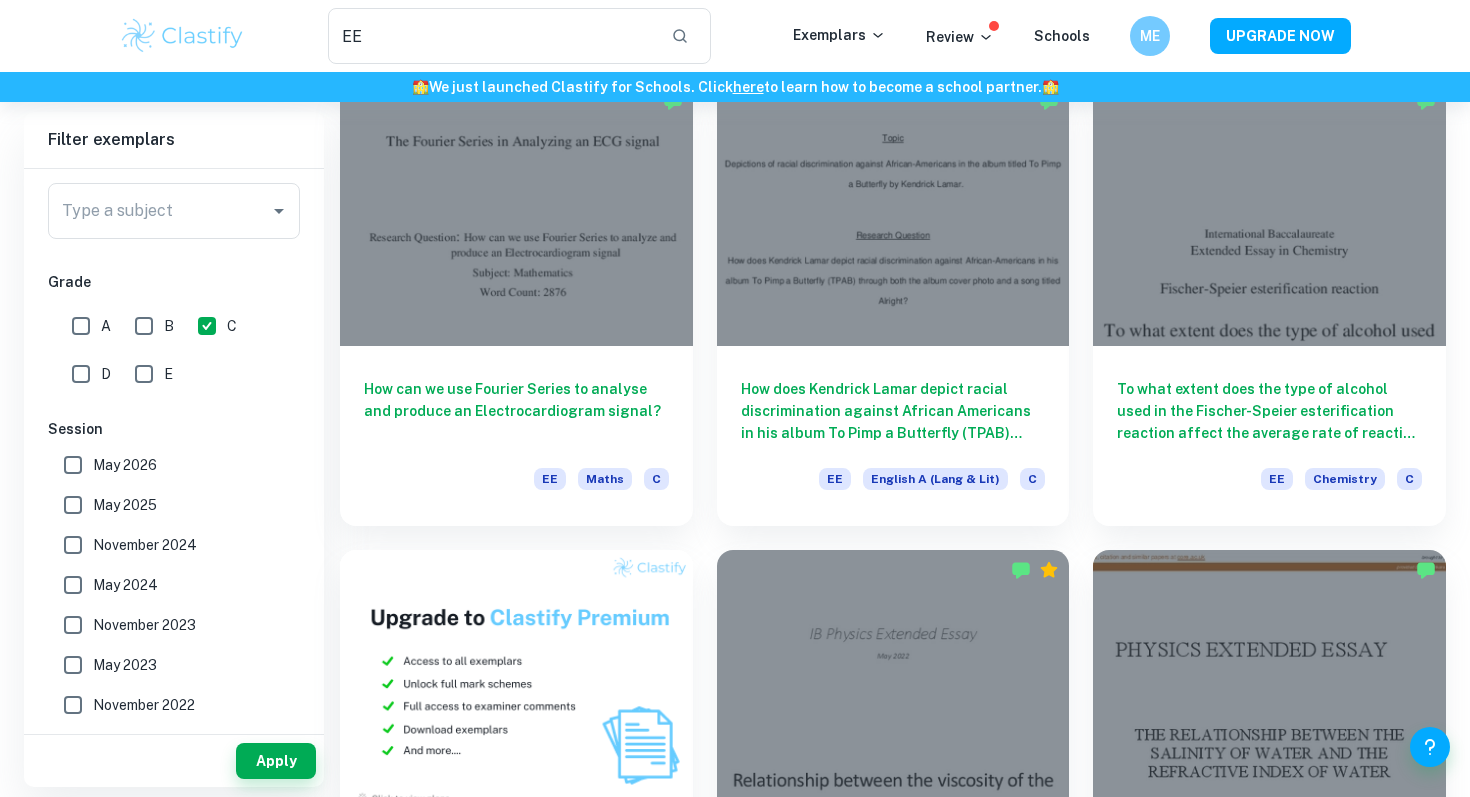 scroll, scrollTop: 601, scrollLeft: 0, axis: vertical 